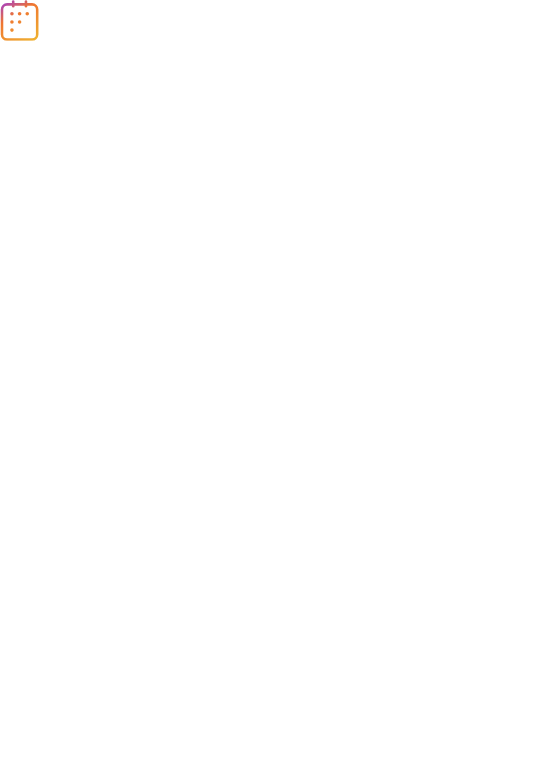 scroll, scrollTop: 0, scrollLeft: 0, axis: both 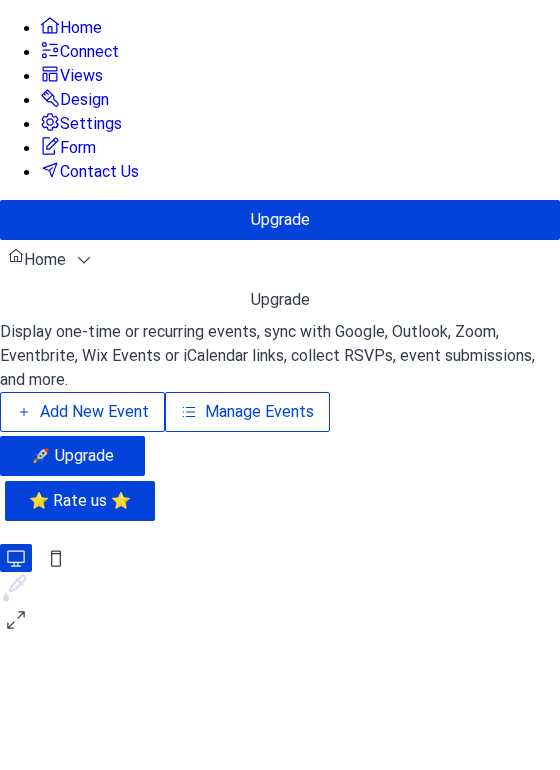 click on "Add New Event" at bounding box center [94, 412] 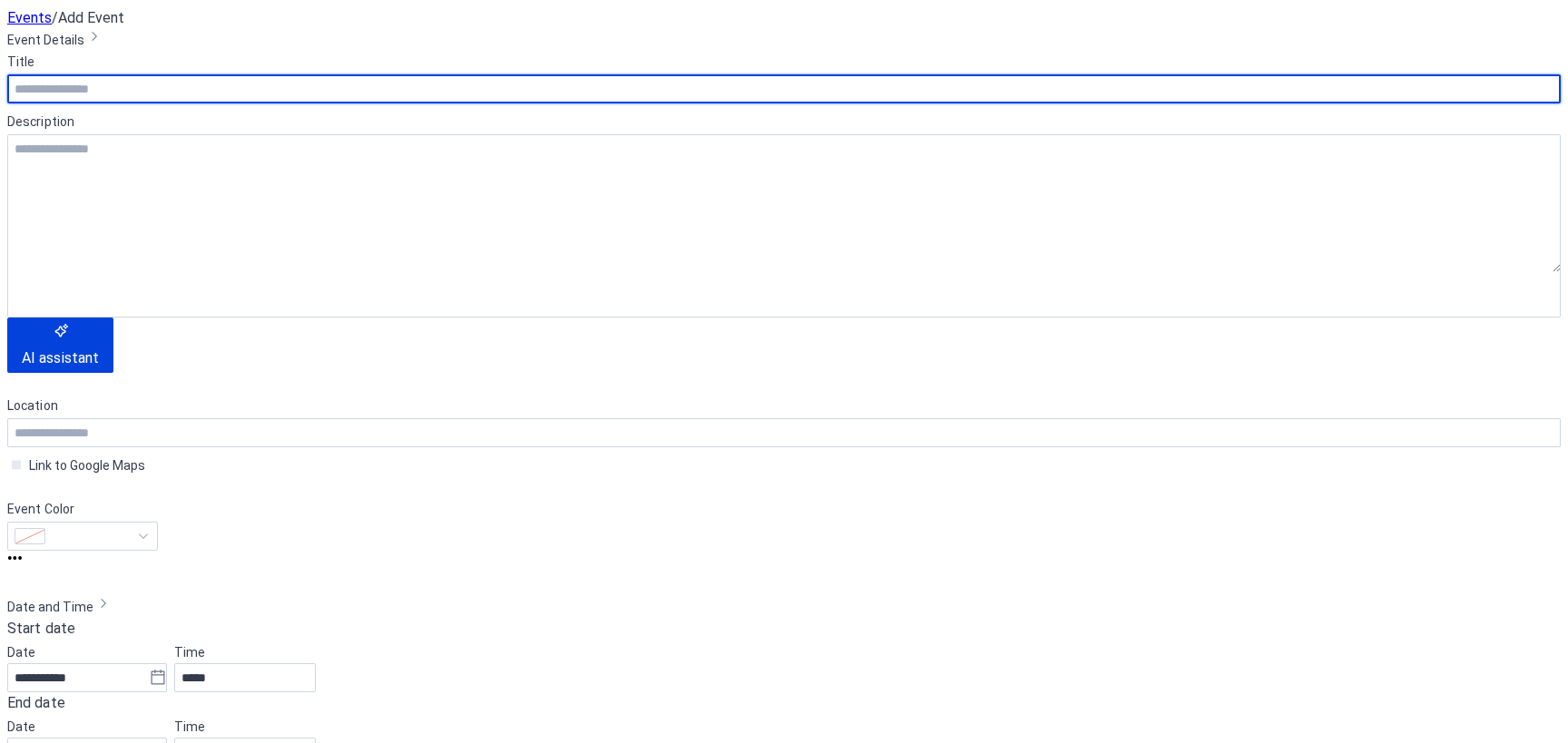 scroll, scrollTop: 0, scrollLeft: 0, axis: both 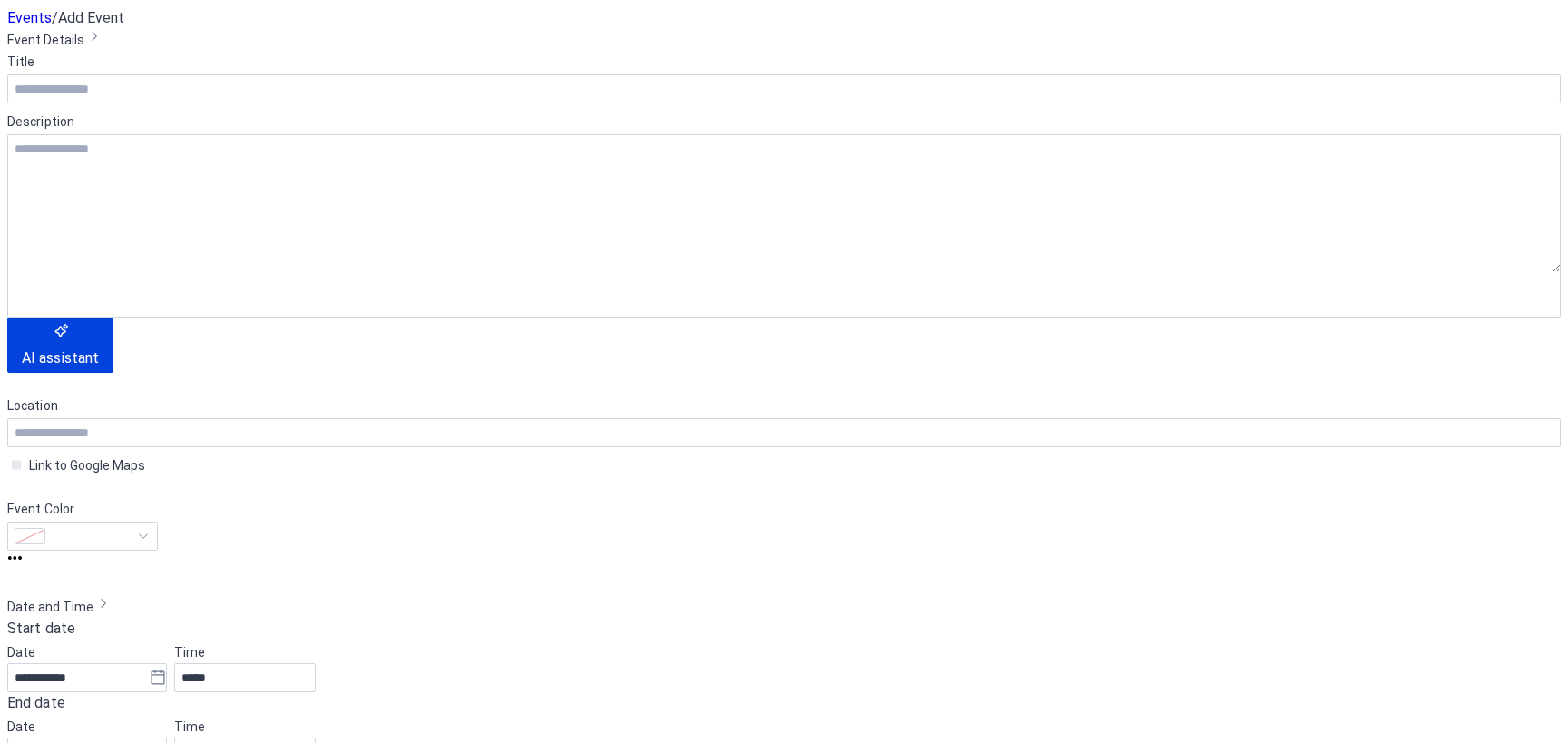 click 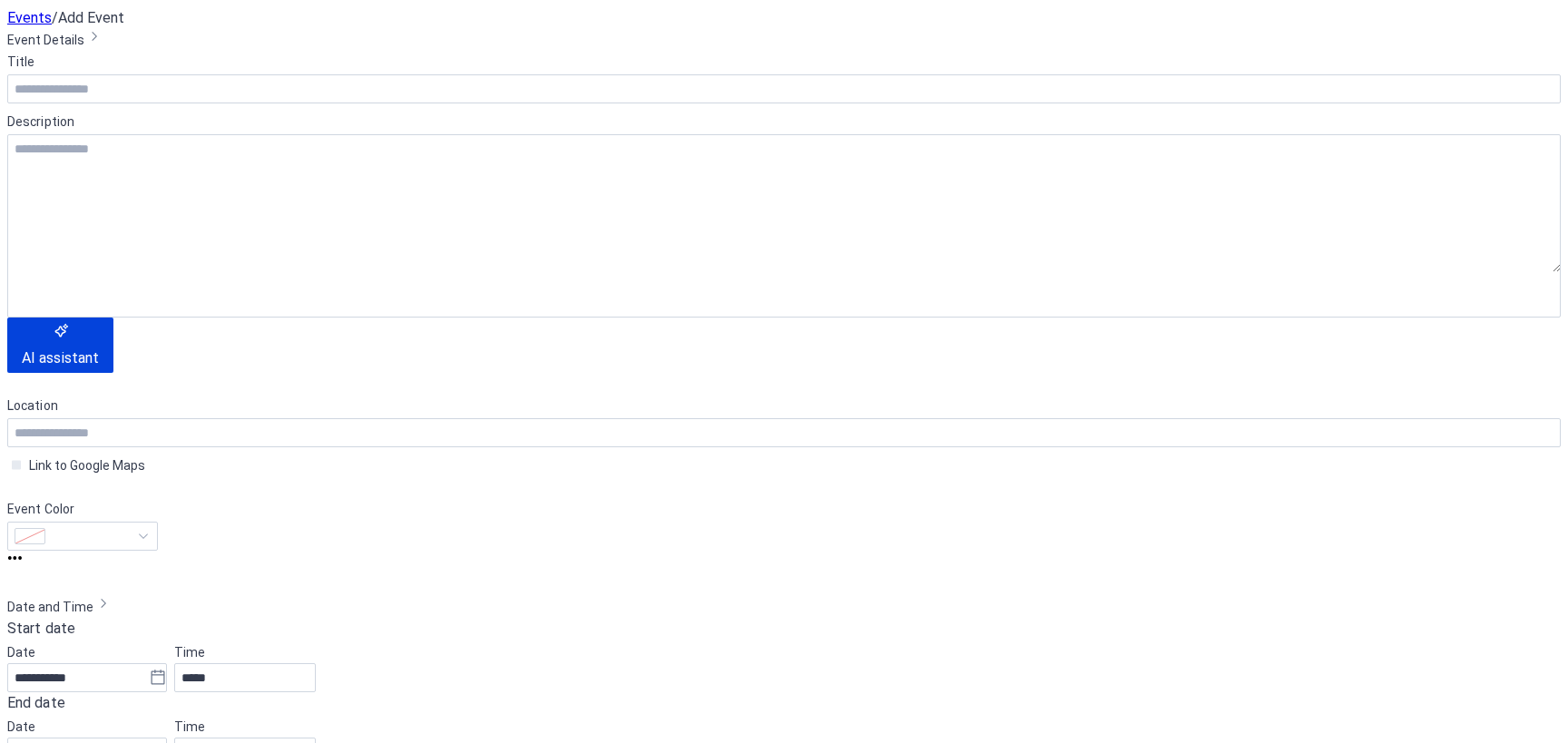 click at bounding box center [1005, 1915] 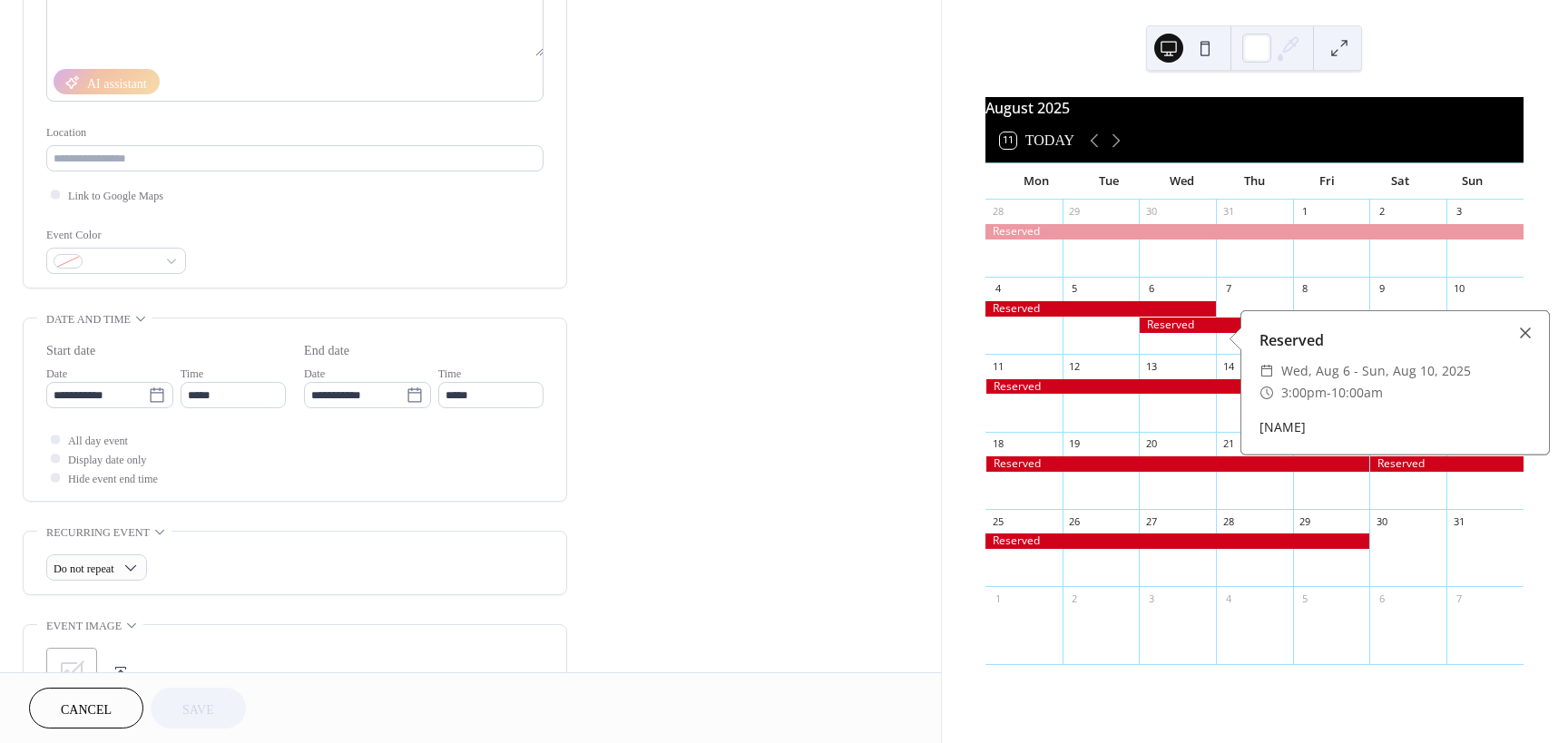 click on "**********" at bounding box center (470, 380) 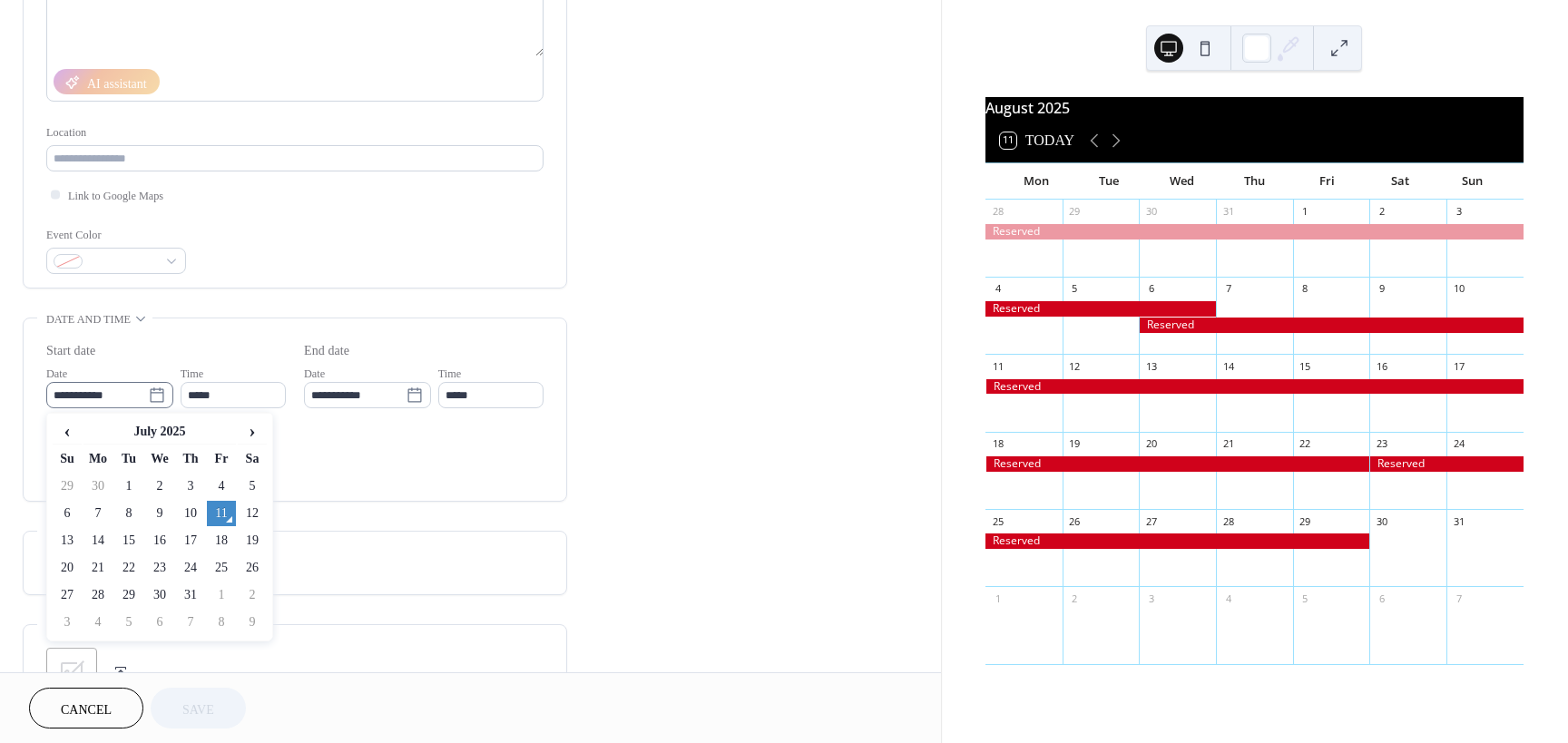 click 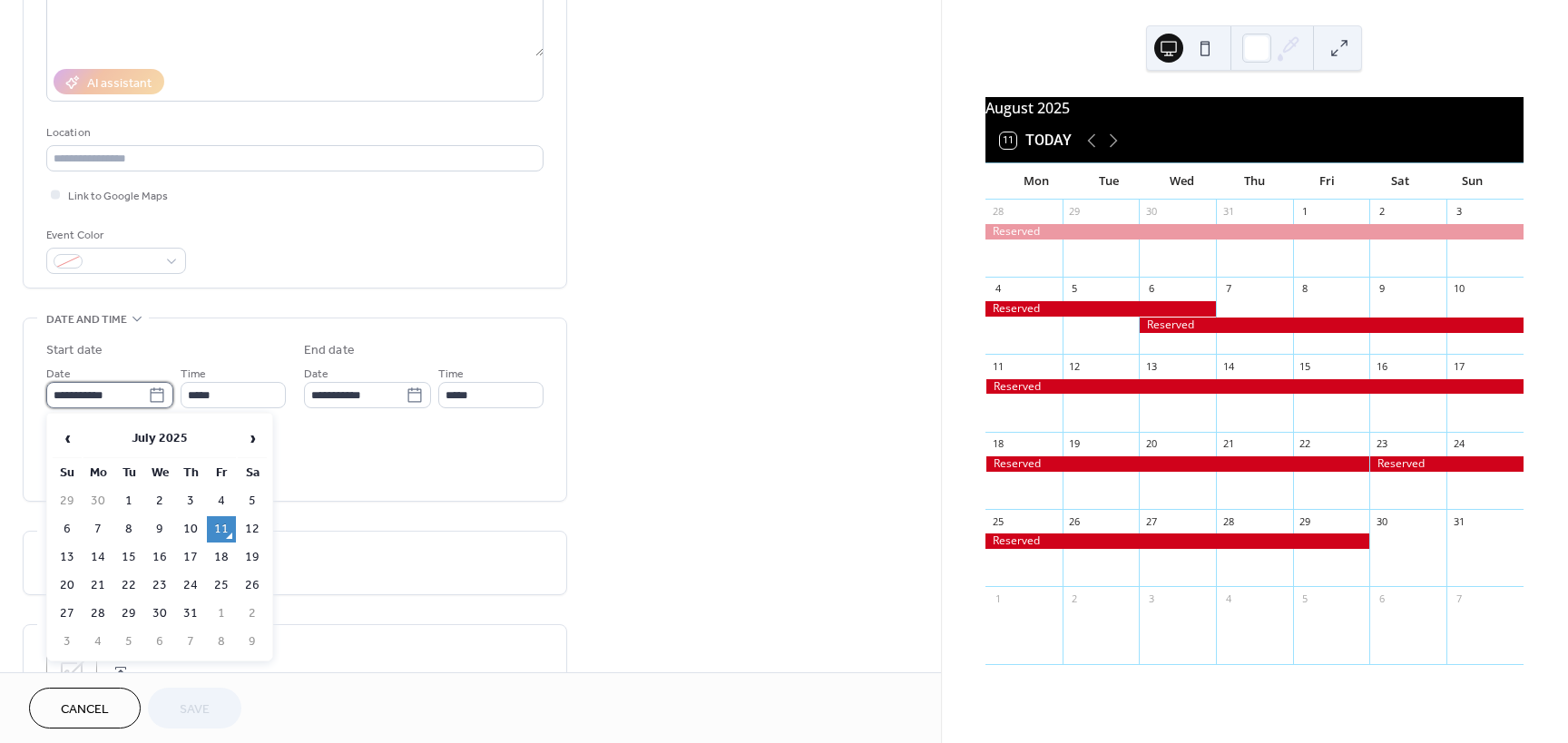 click on "**********" at bounding box center [97, 395] 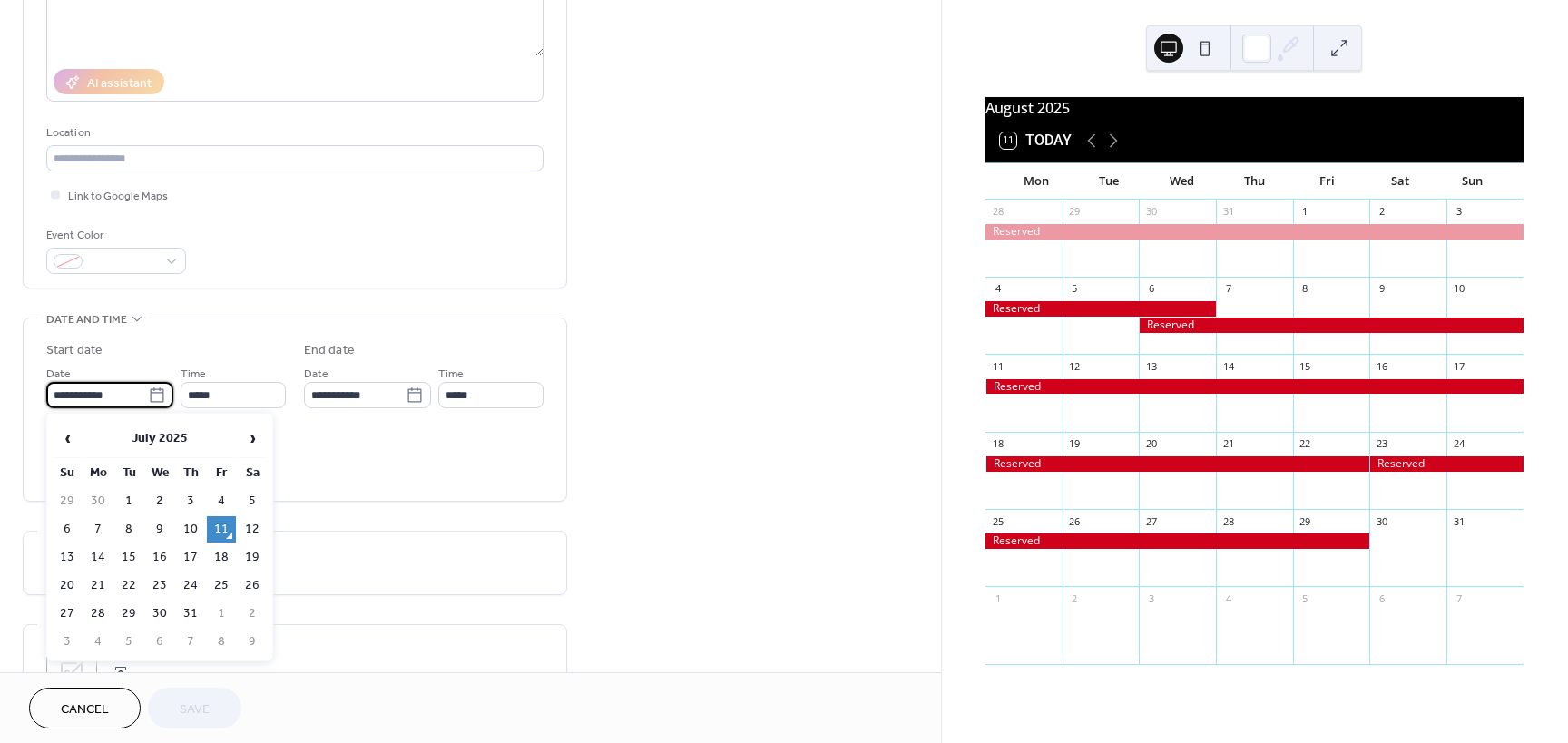 click 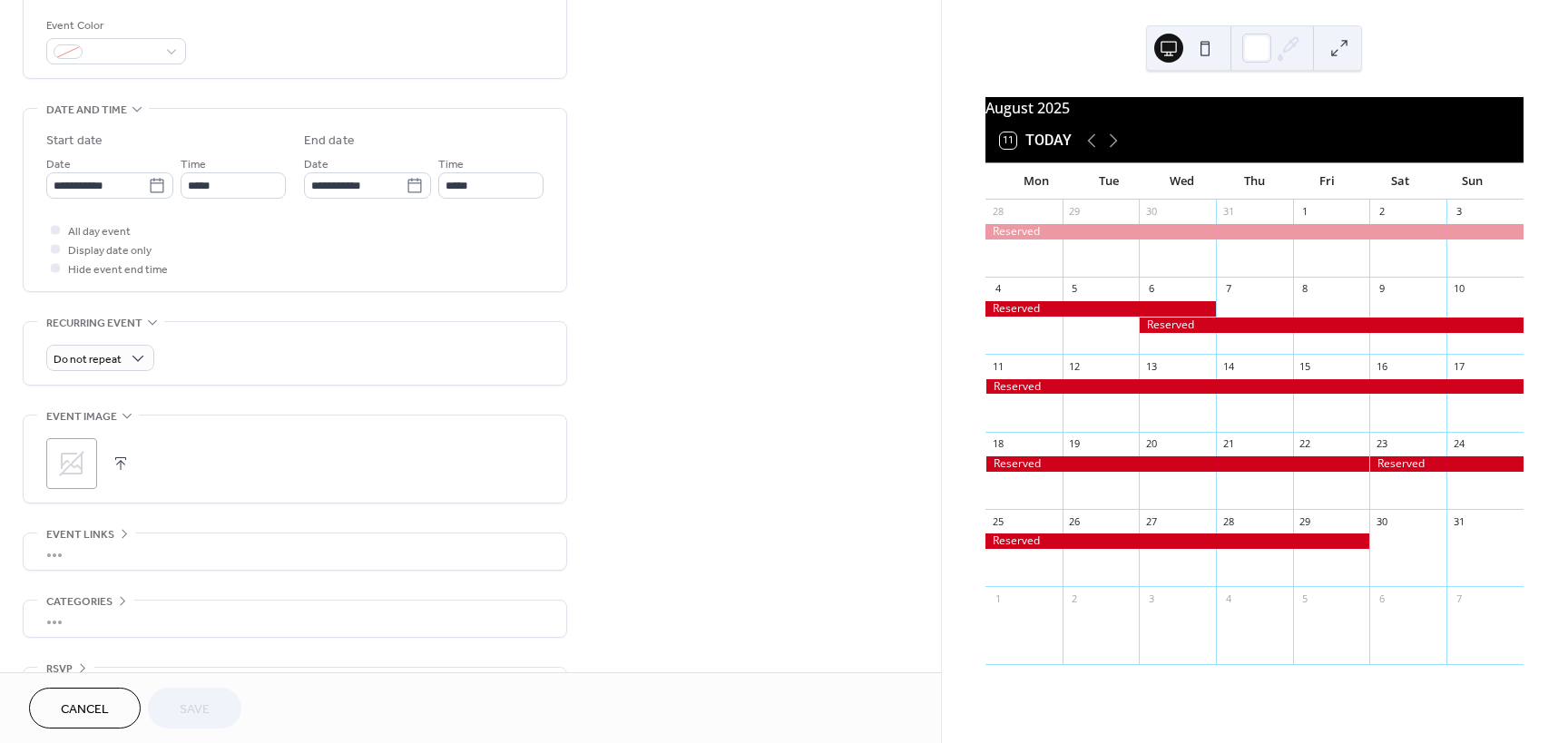 scroll, scrollTop: 533, scrollLeft: 0, axis: vertical 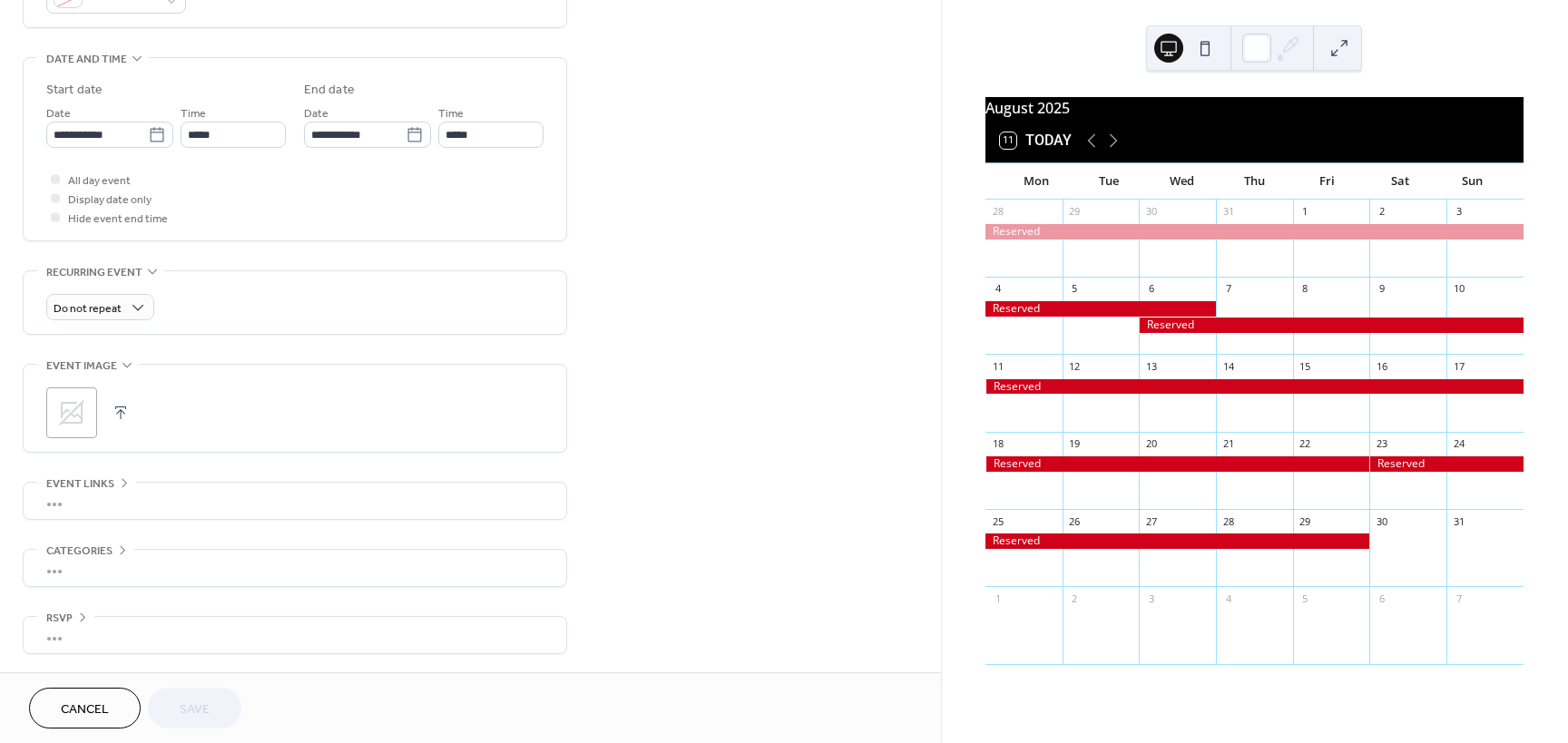 click on "[NUMBER] [DAY_OF_WEEK]" at bounding box center [1035, 141] 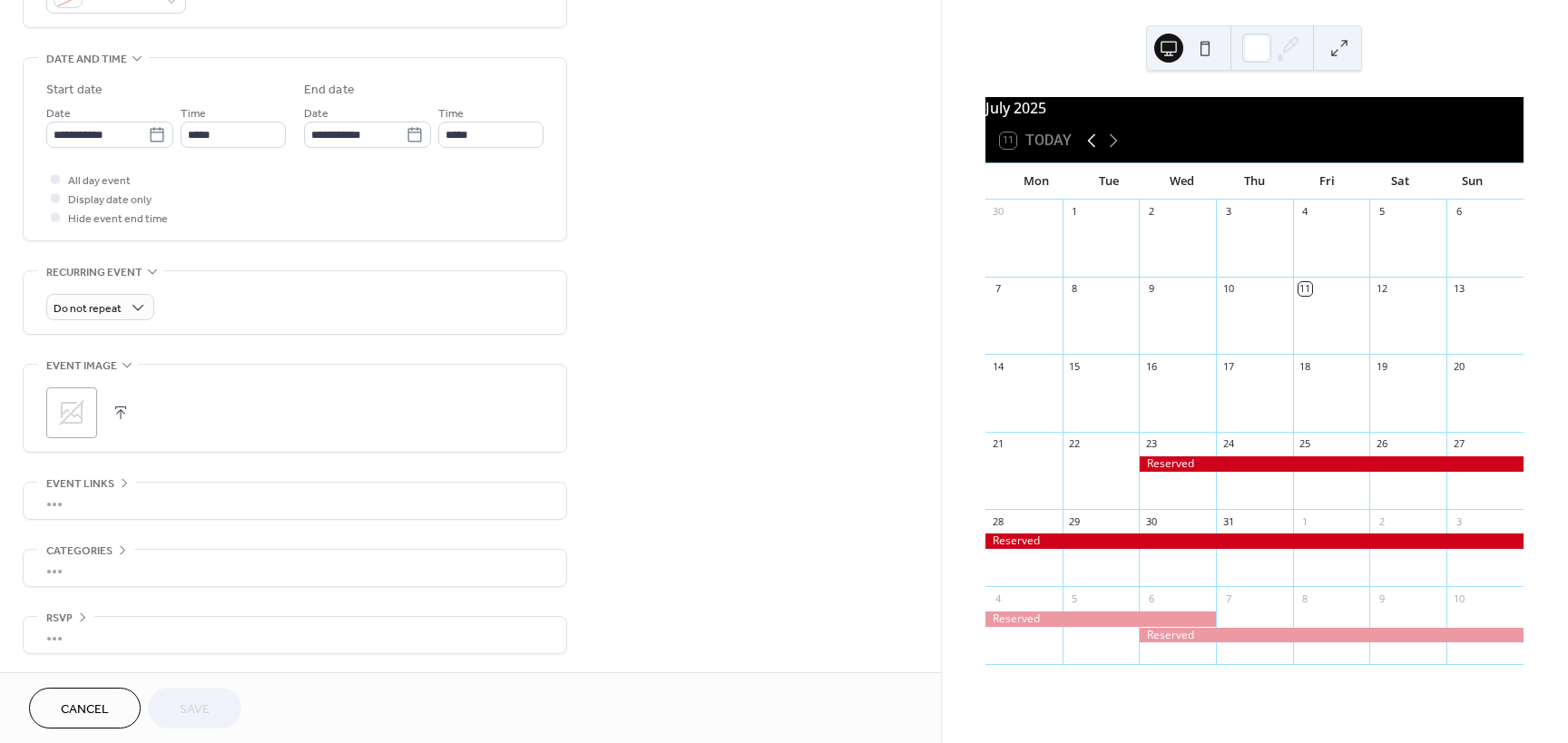 click 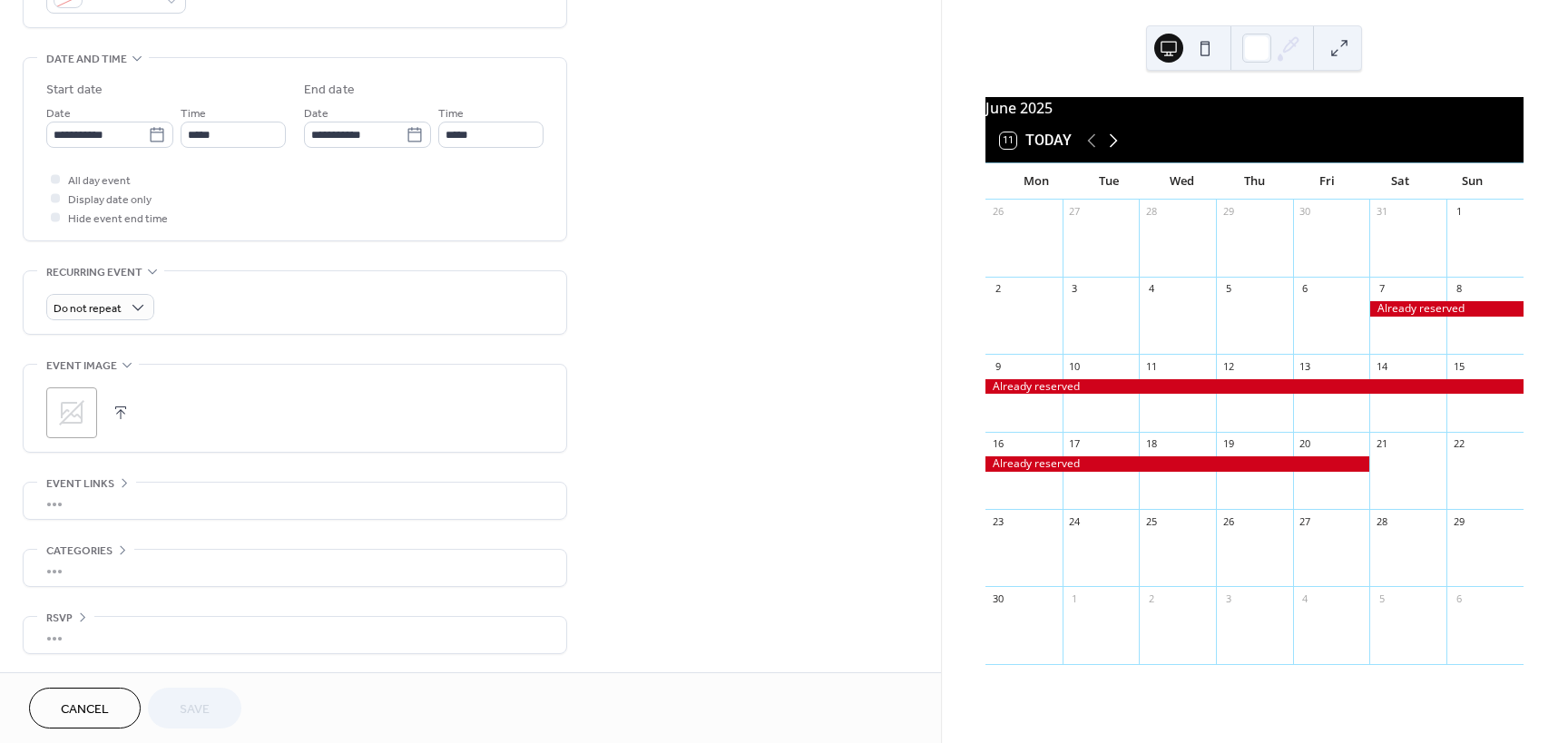 click 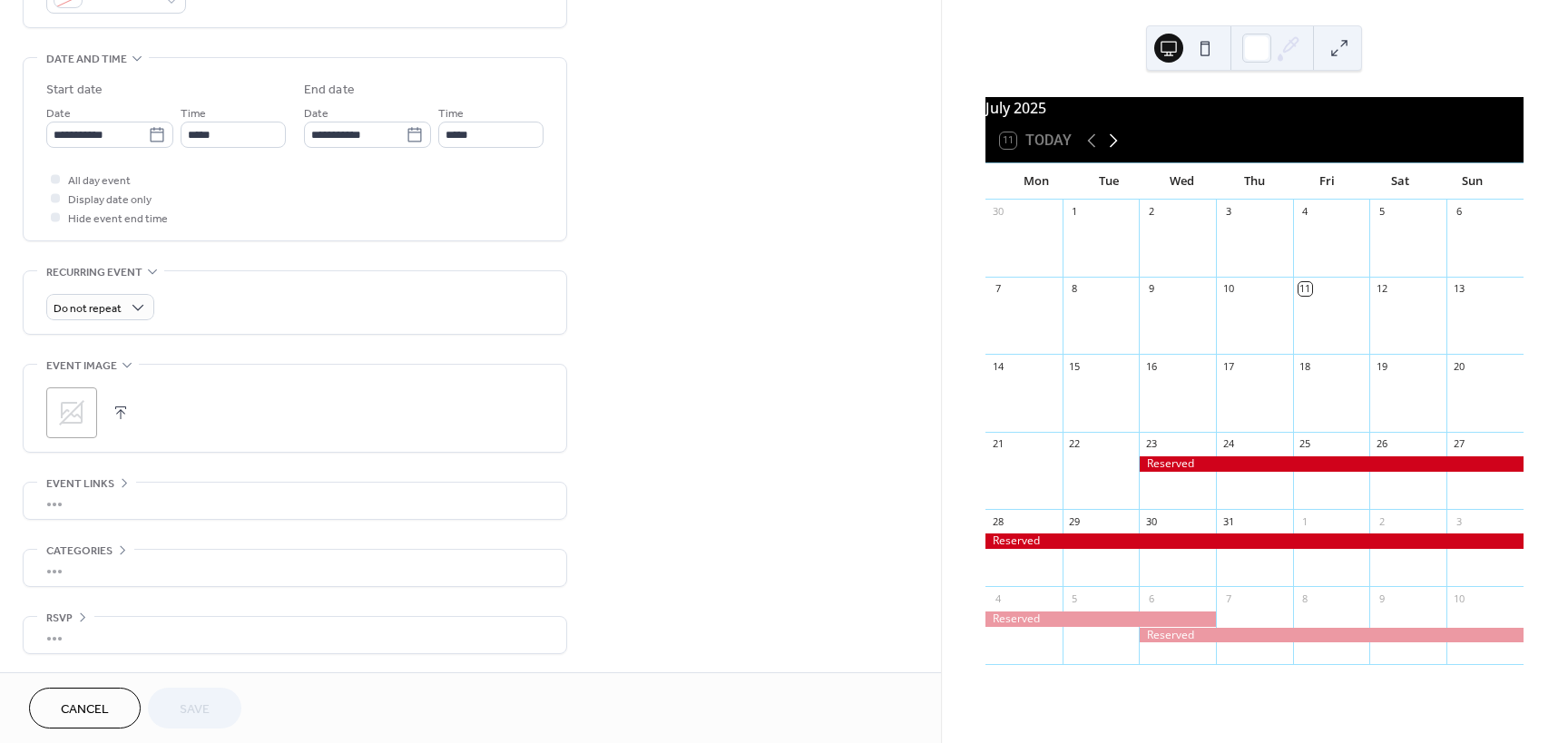 click 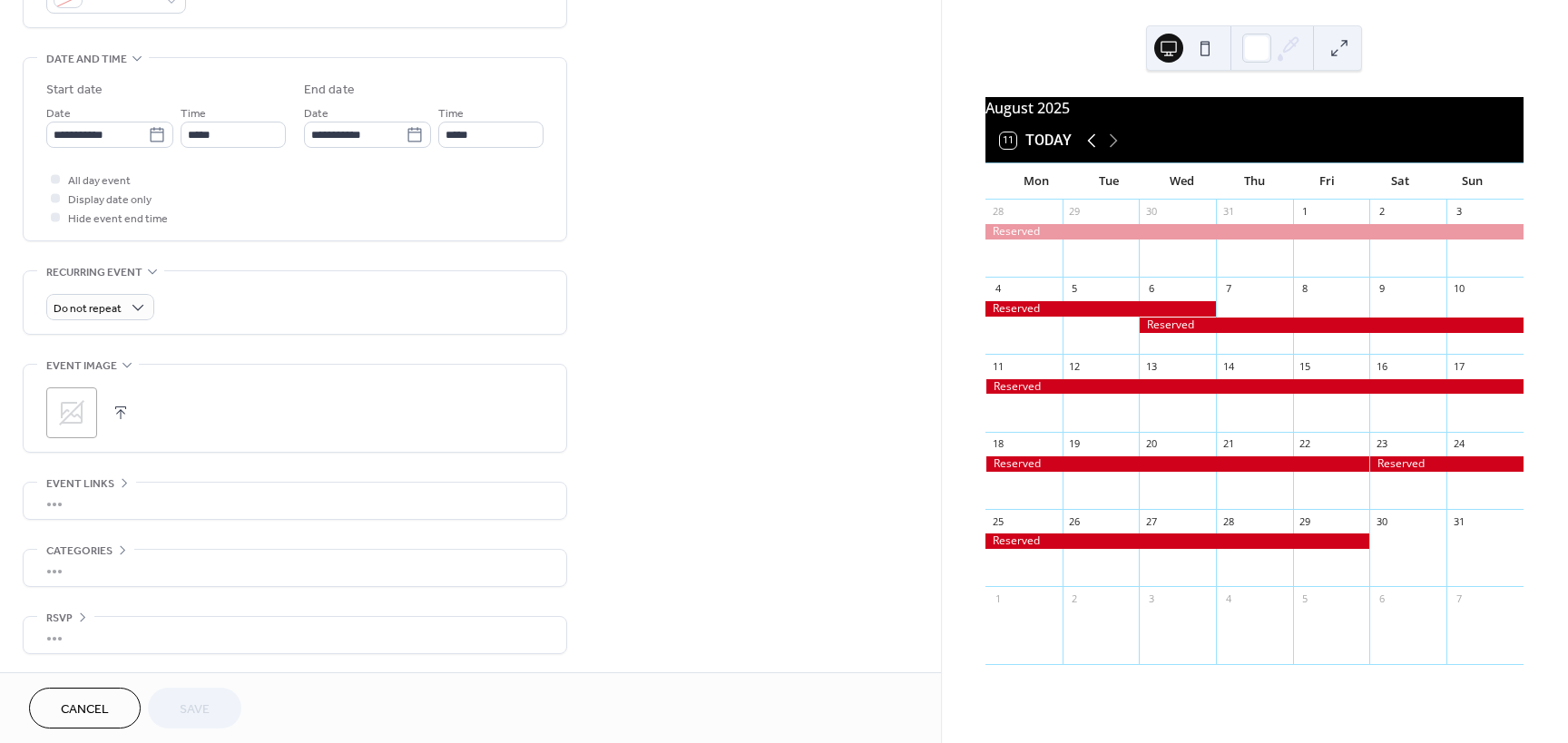 click 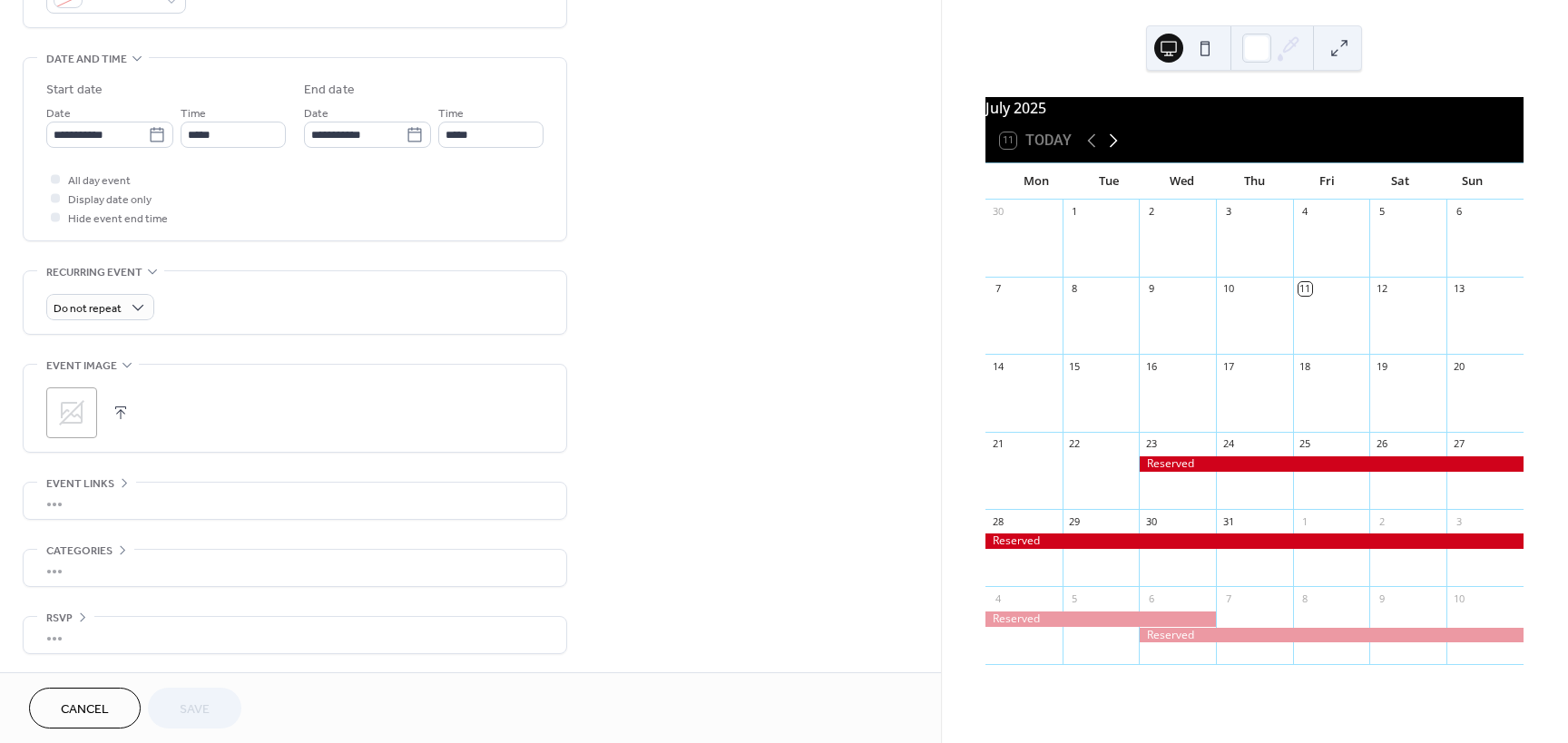 click 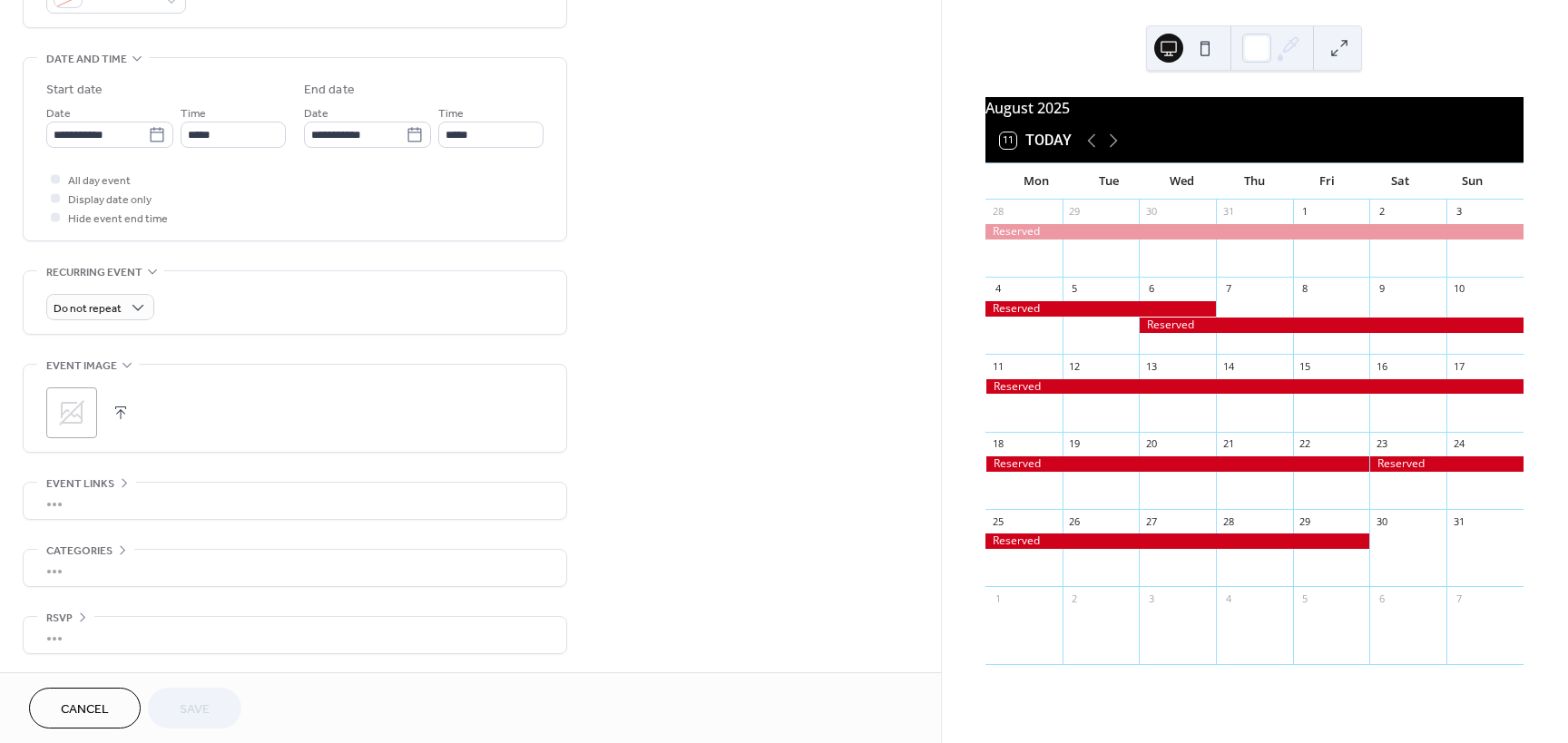 click at bounding box center (1178, 464) 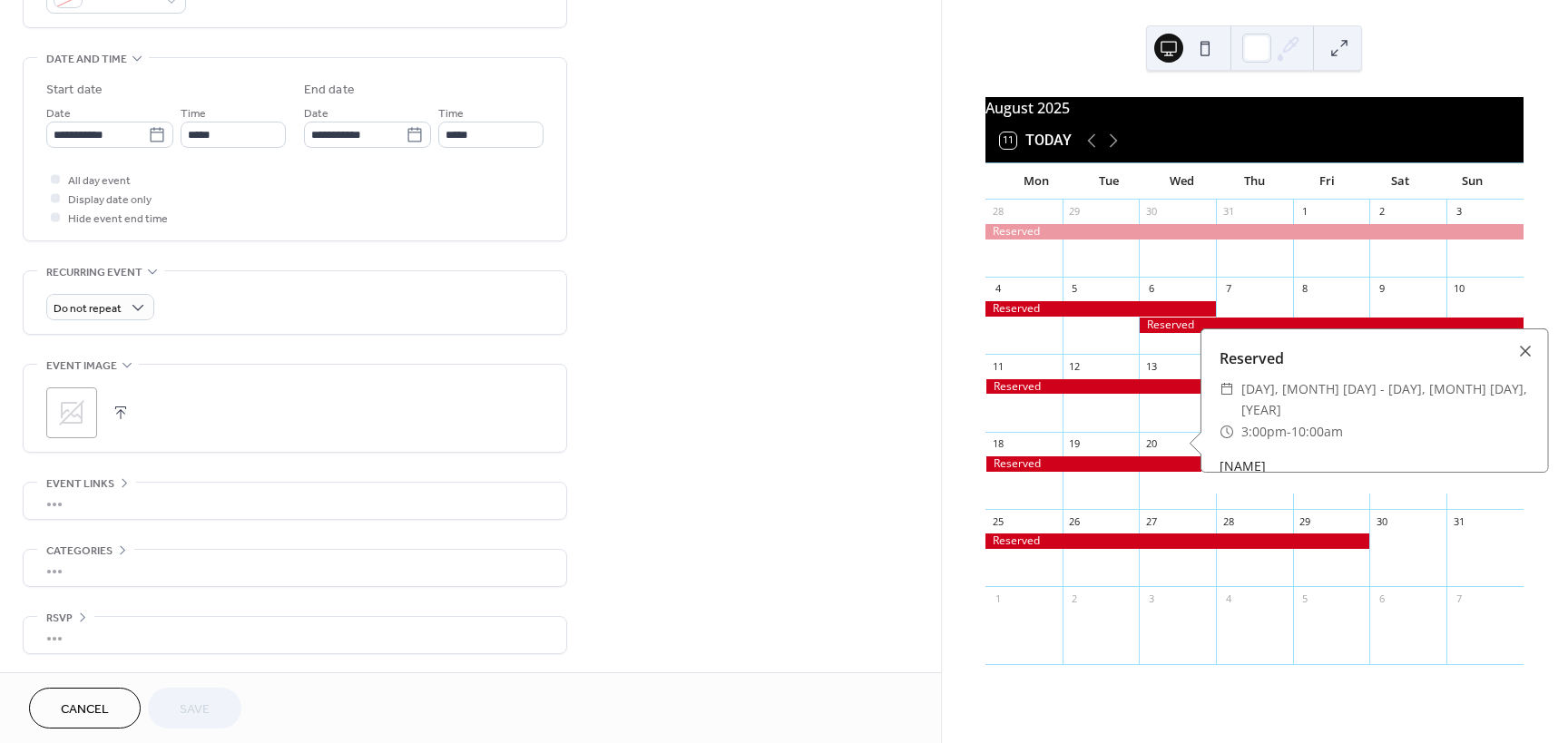 click at bounding box center (1178, 464) 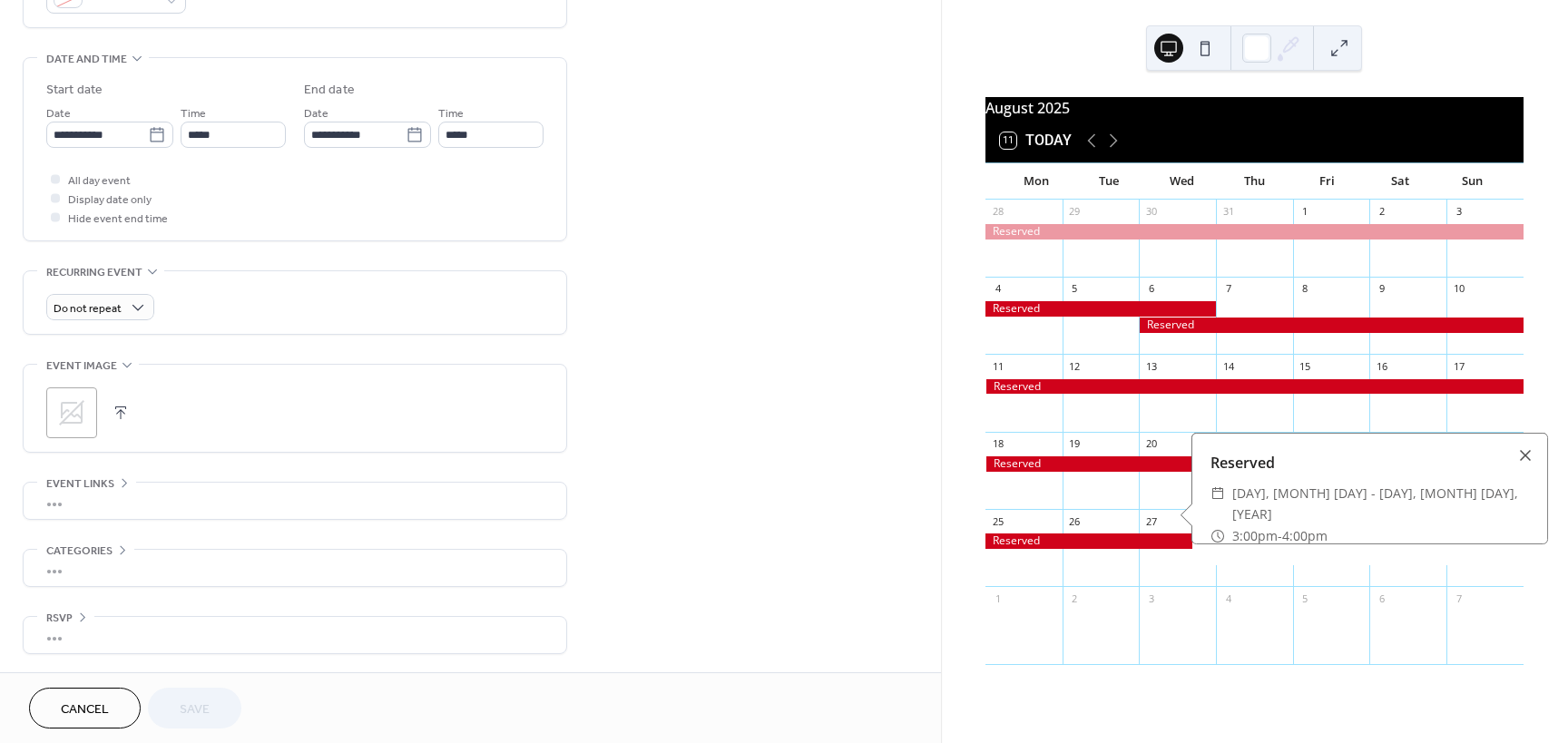 click at bounding box center (1178, 541) 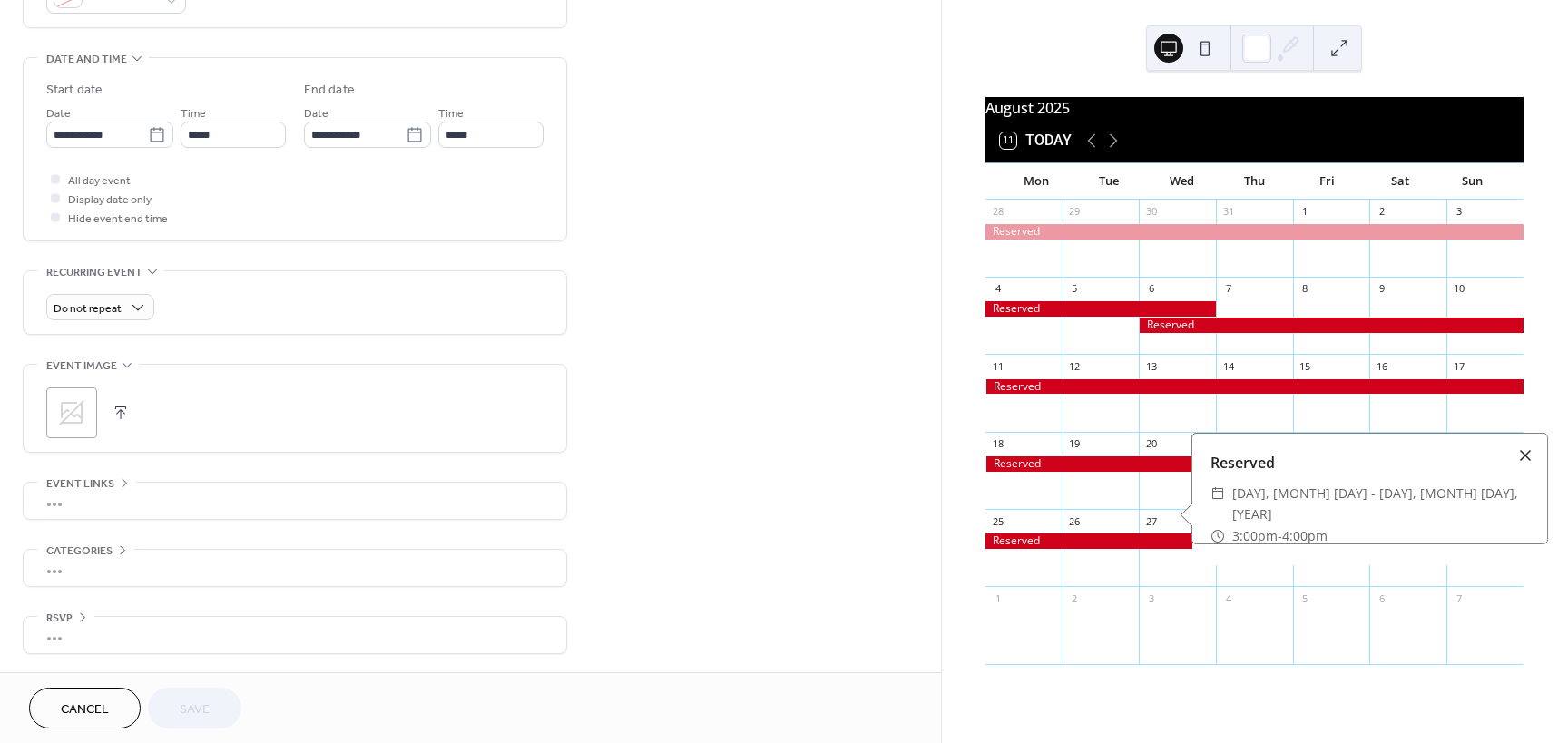click at bounding box center (1525, 455) 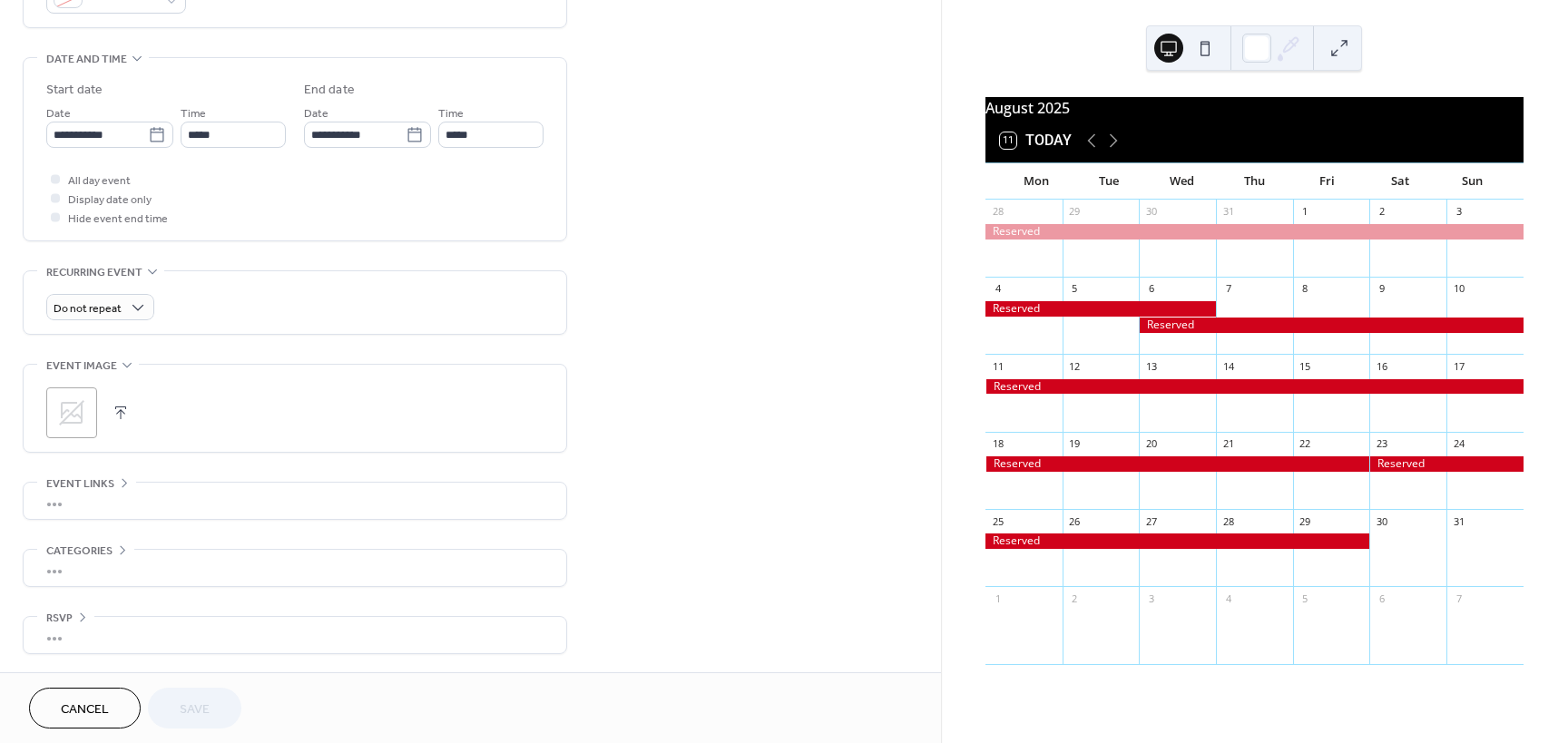 click at bounding box center [1178, 541] 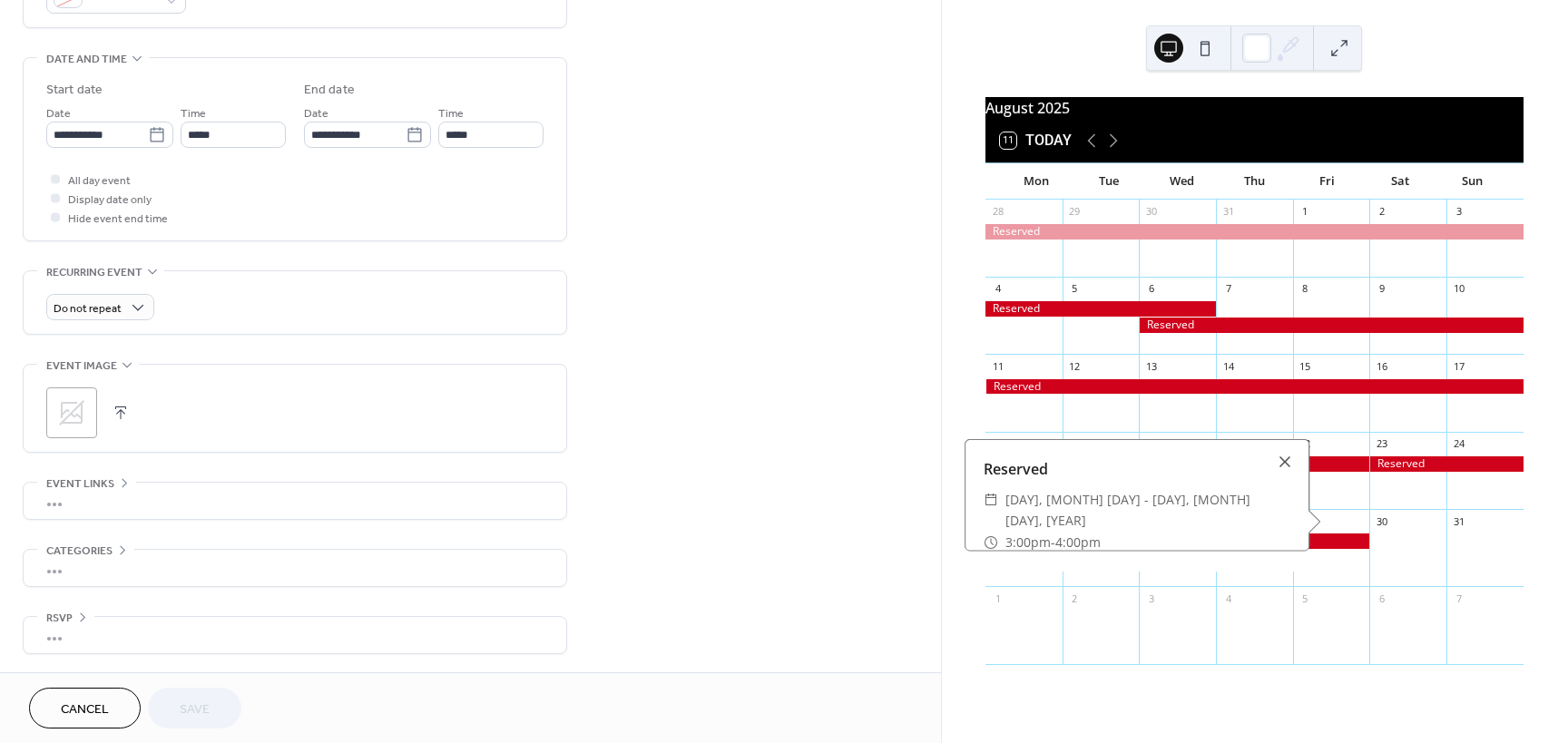 click at bounding box center [1178, 541] 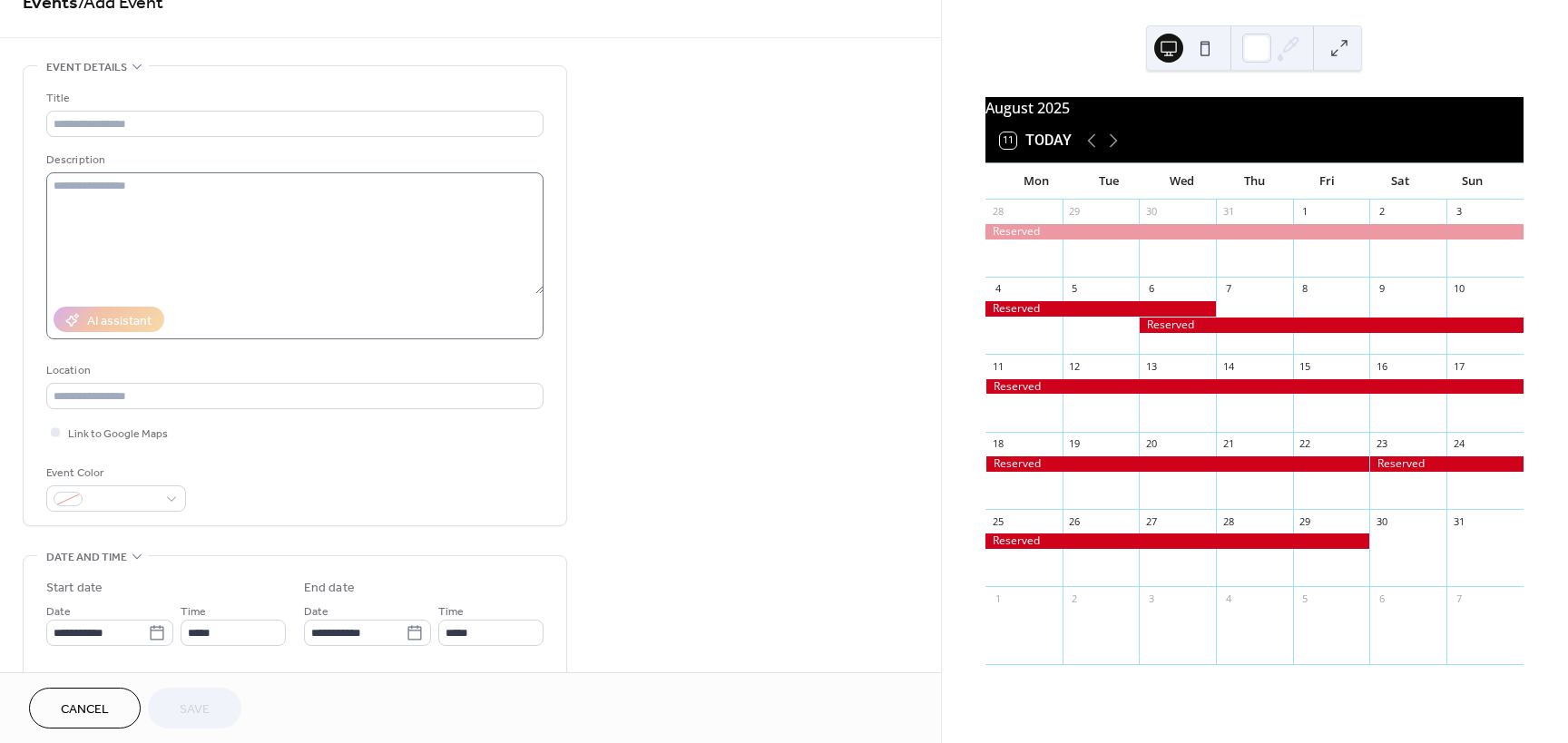 scroll, scrollTop: 0, scrollLeft: 0, axis: both 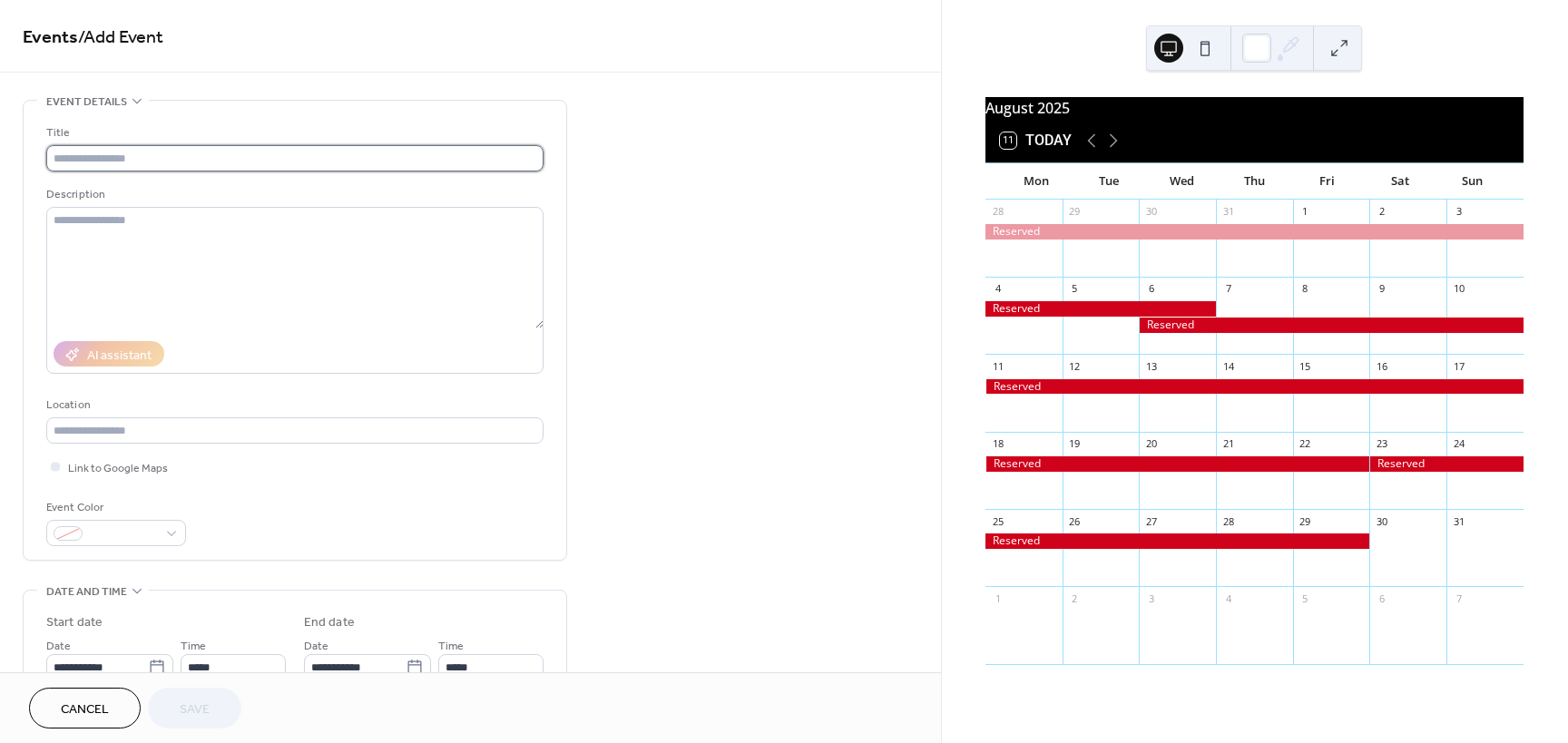 click at bounding box center [295, 158] 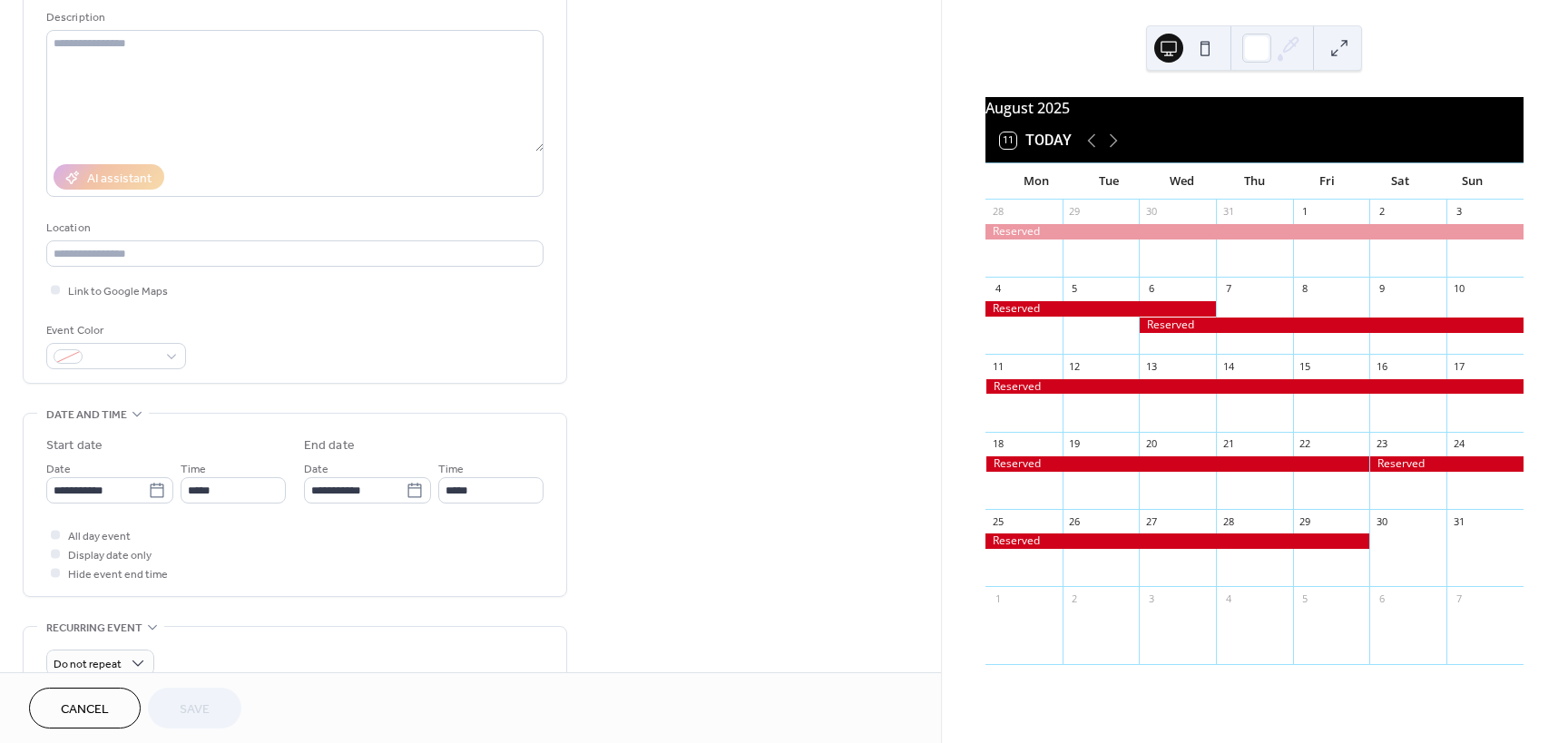 scroll, scrollTop: 181, scrollLeft: 0, axis: vertical 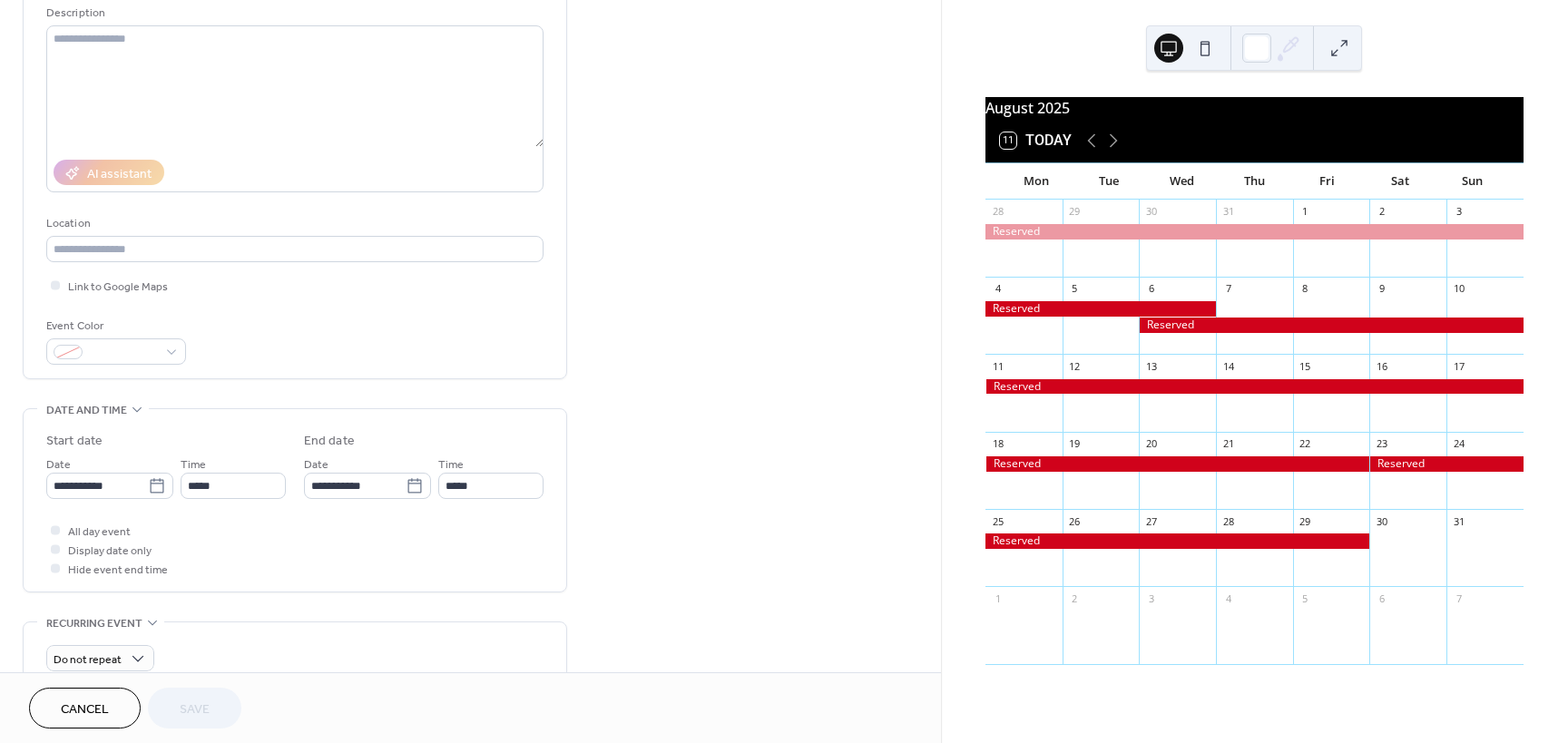 click at bounding box center (1205, 48) 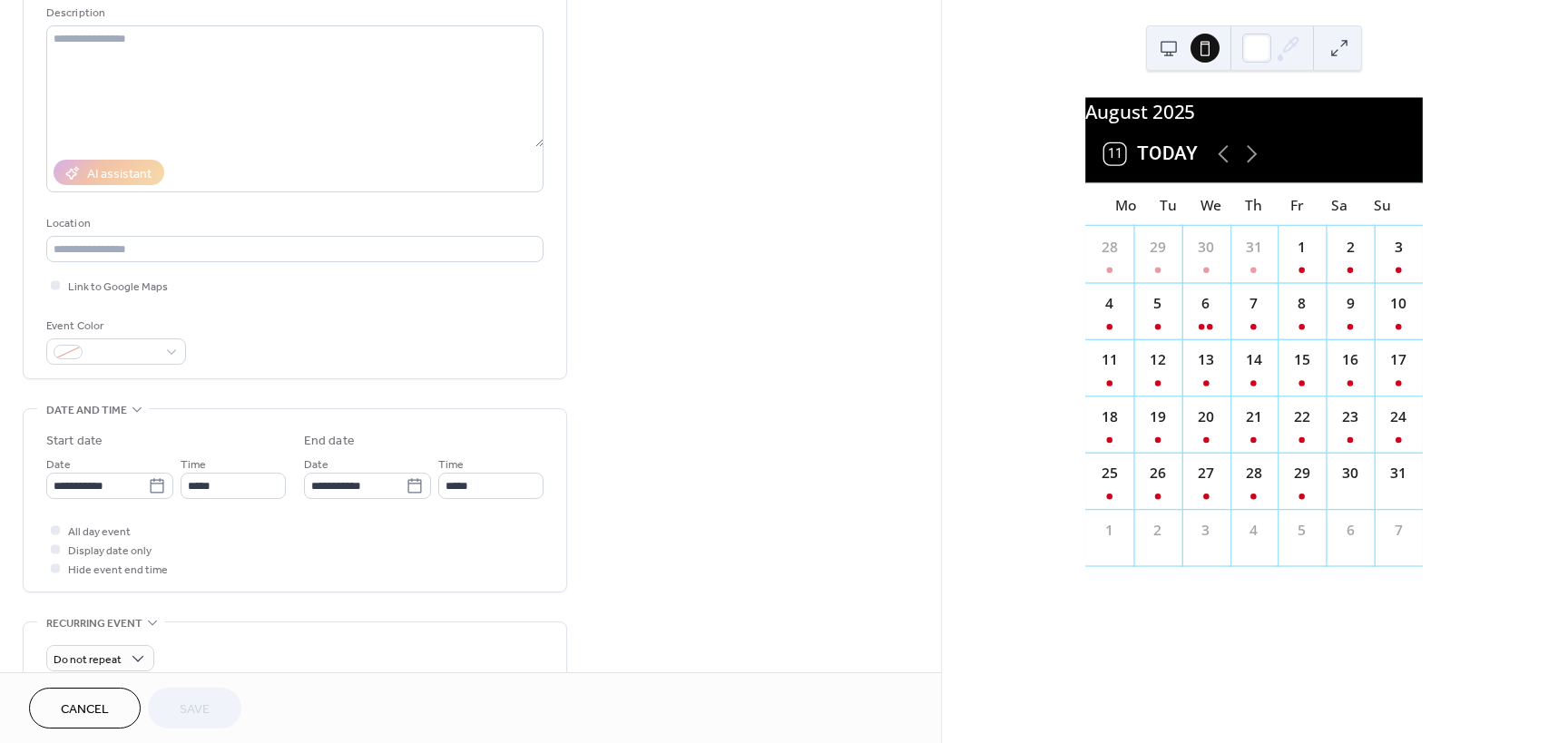 click at bounding box center (1169, 48) 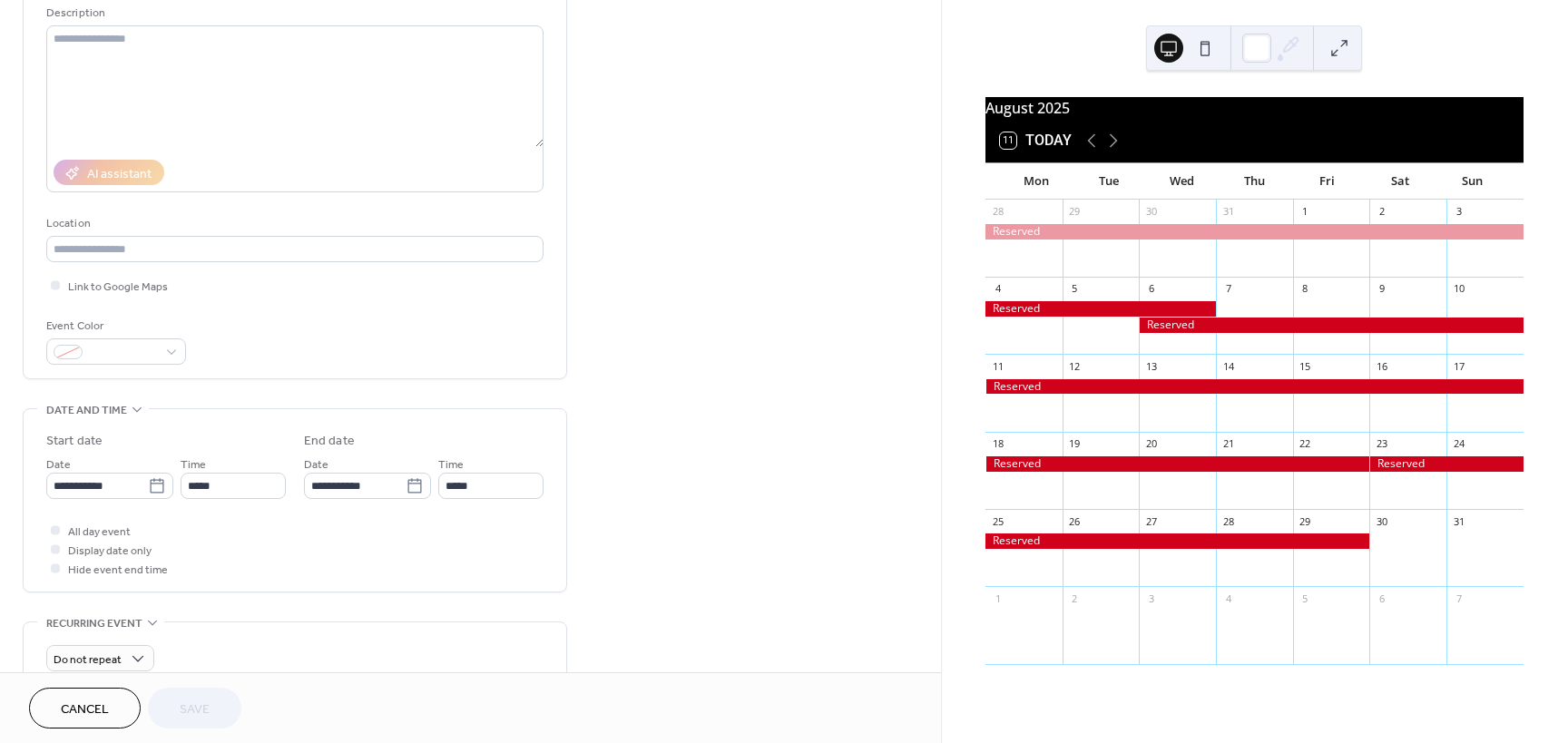 click at bounding box center [1339, 48] 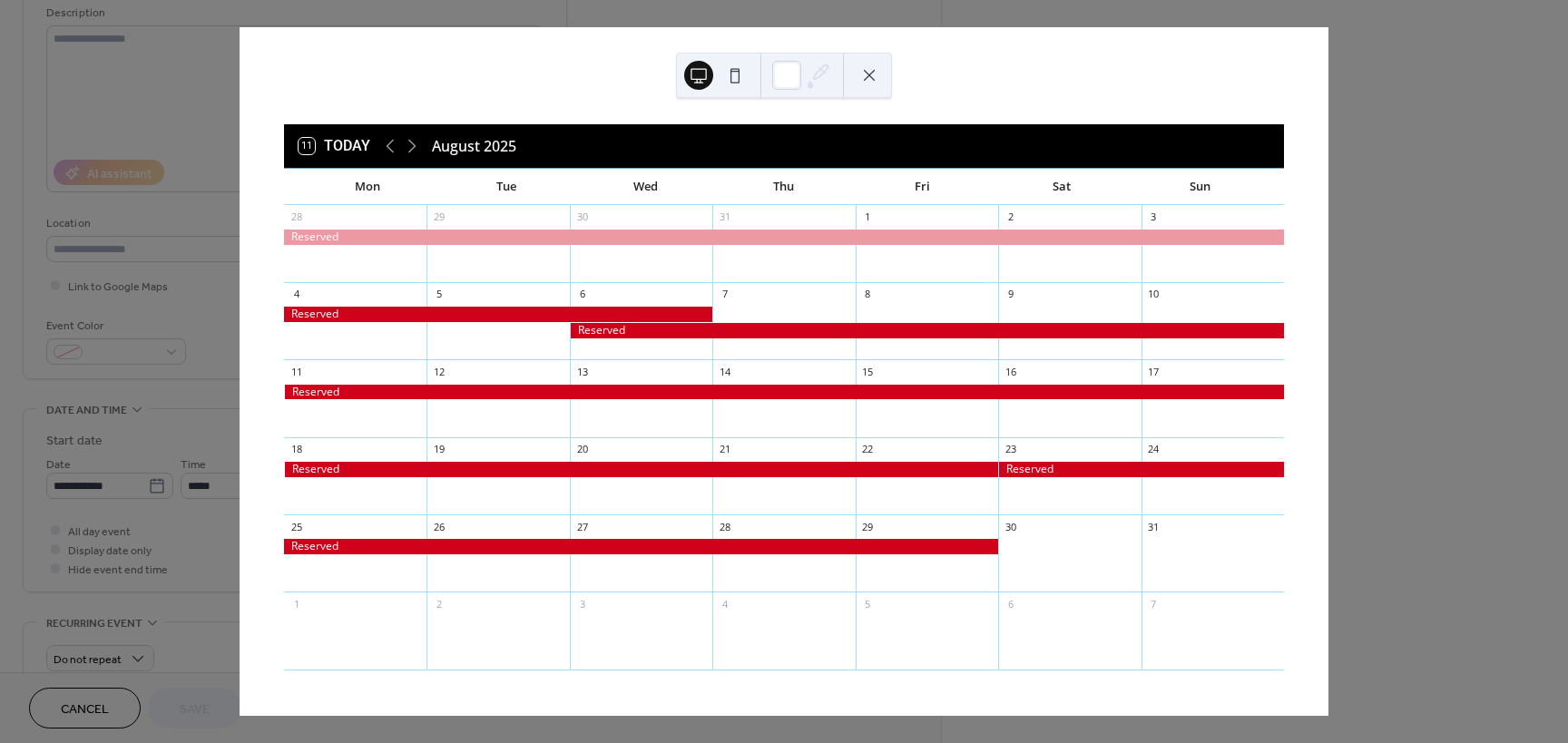 click at bounding box center (869, 75) 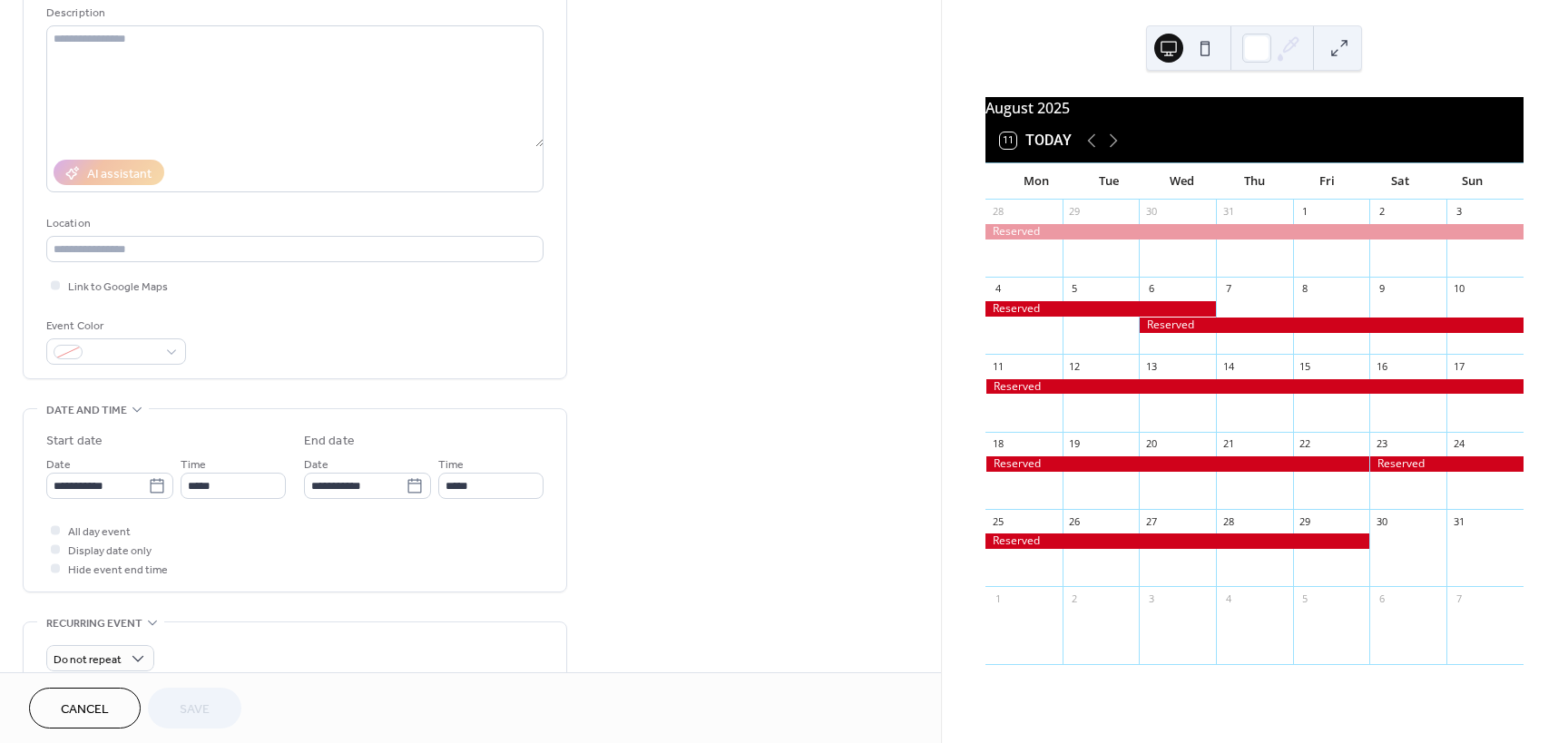 click at bounding box center [1169, 48] 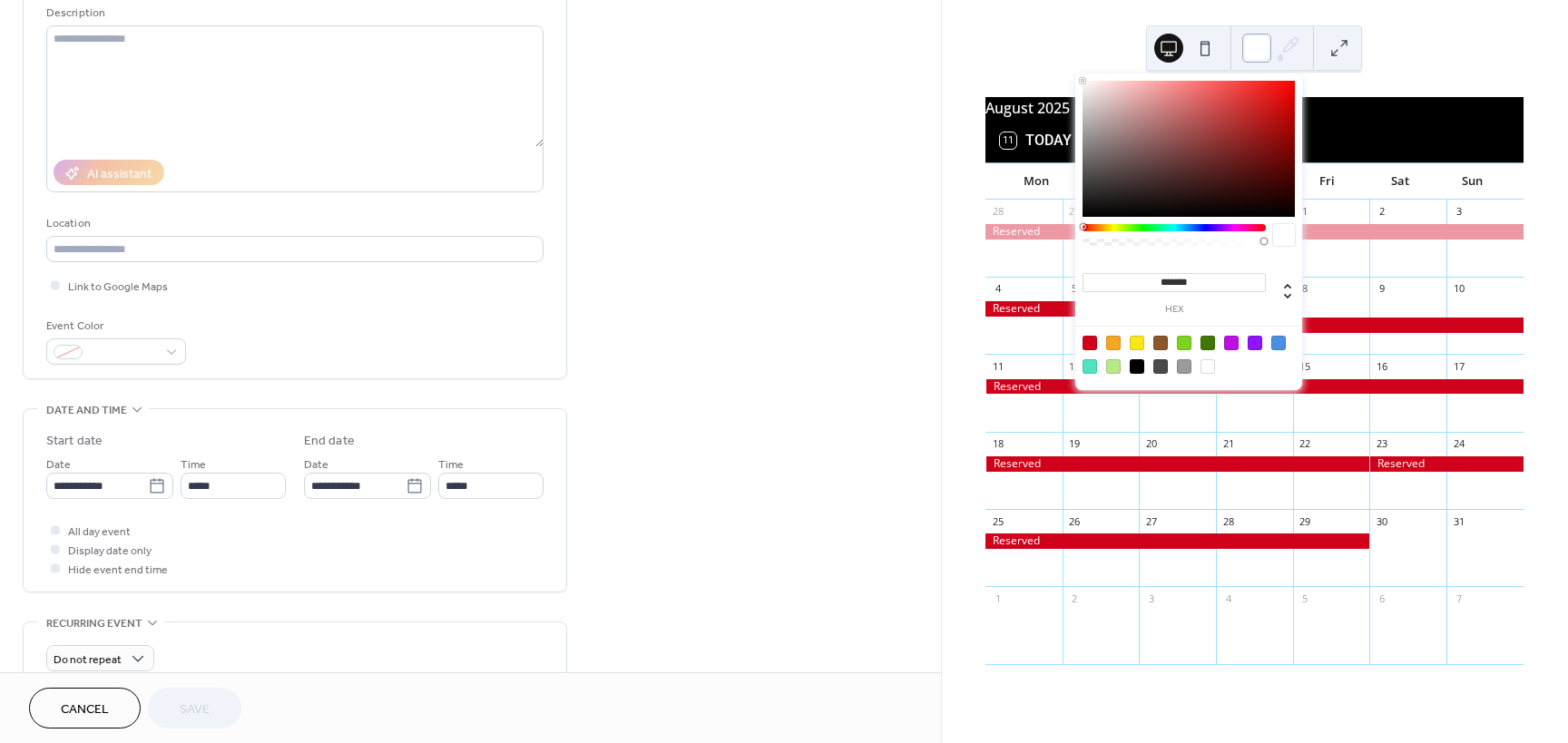 click at bounding box center (1257, 48) 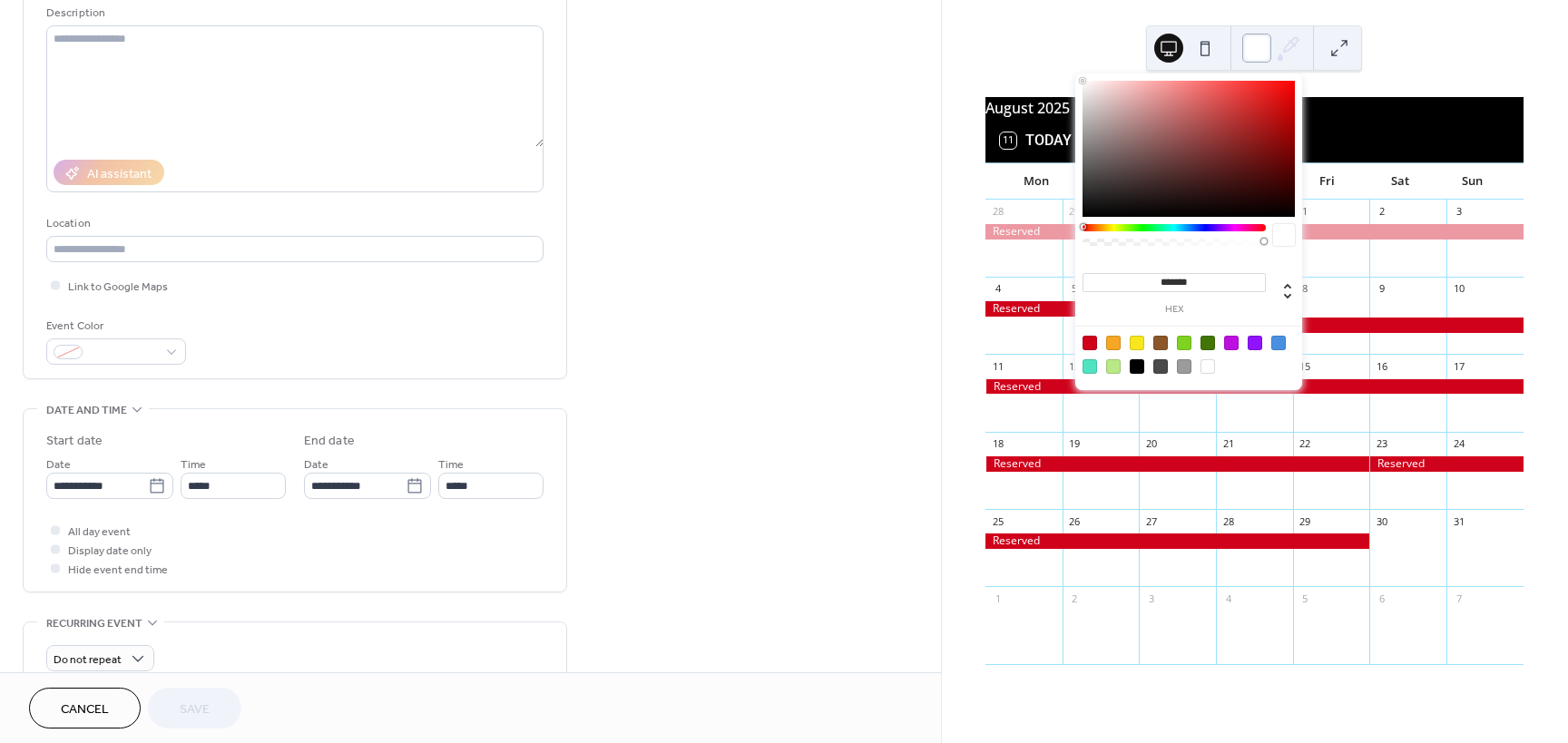 click at bounding box center (1257, 48) 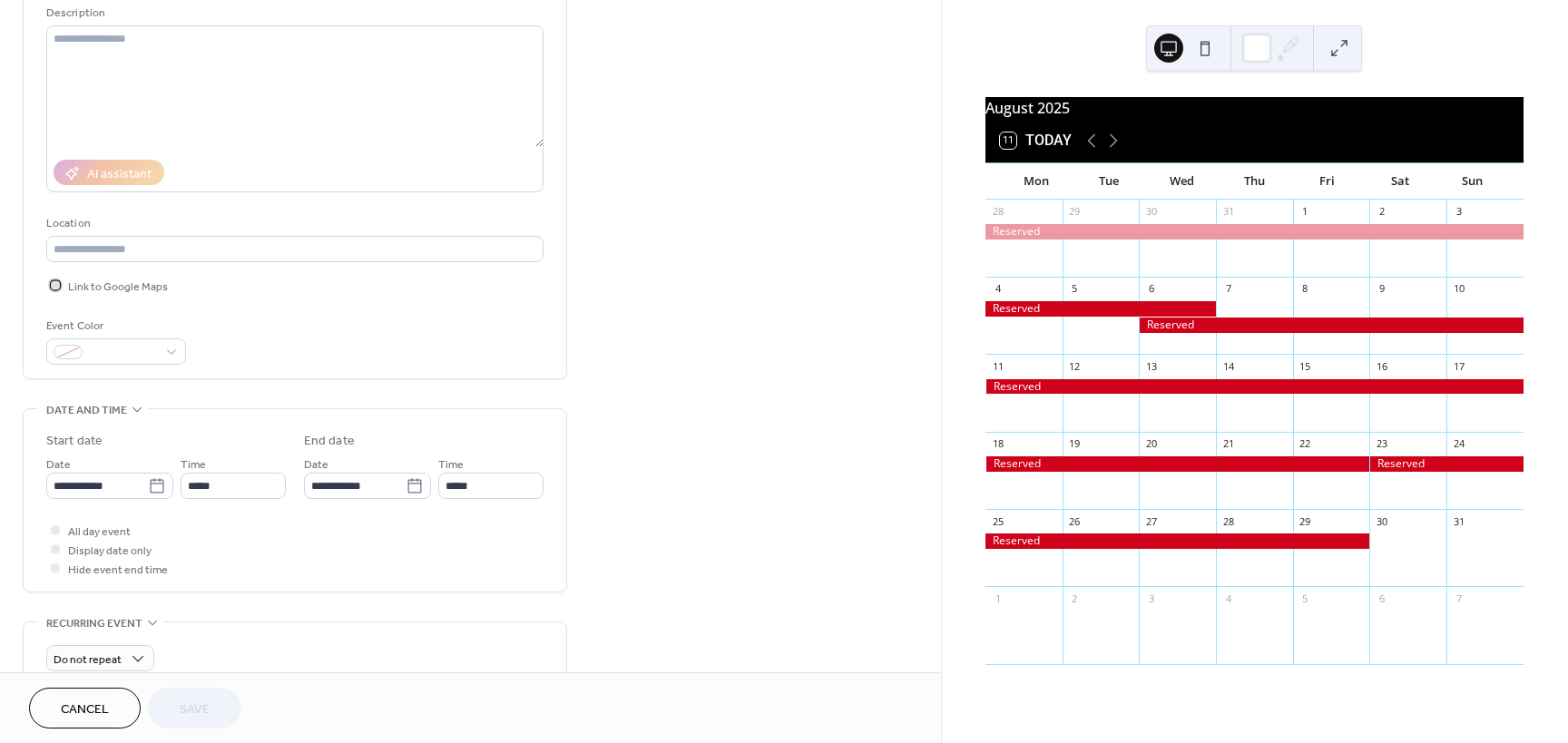 click on "Link to Google Maps" at bounding box center (118, 287) 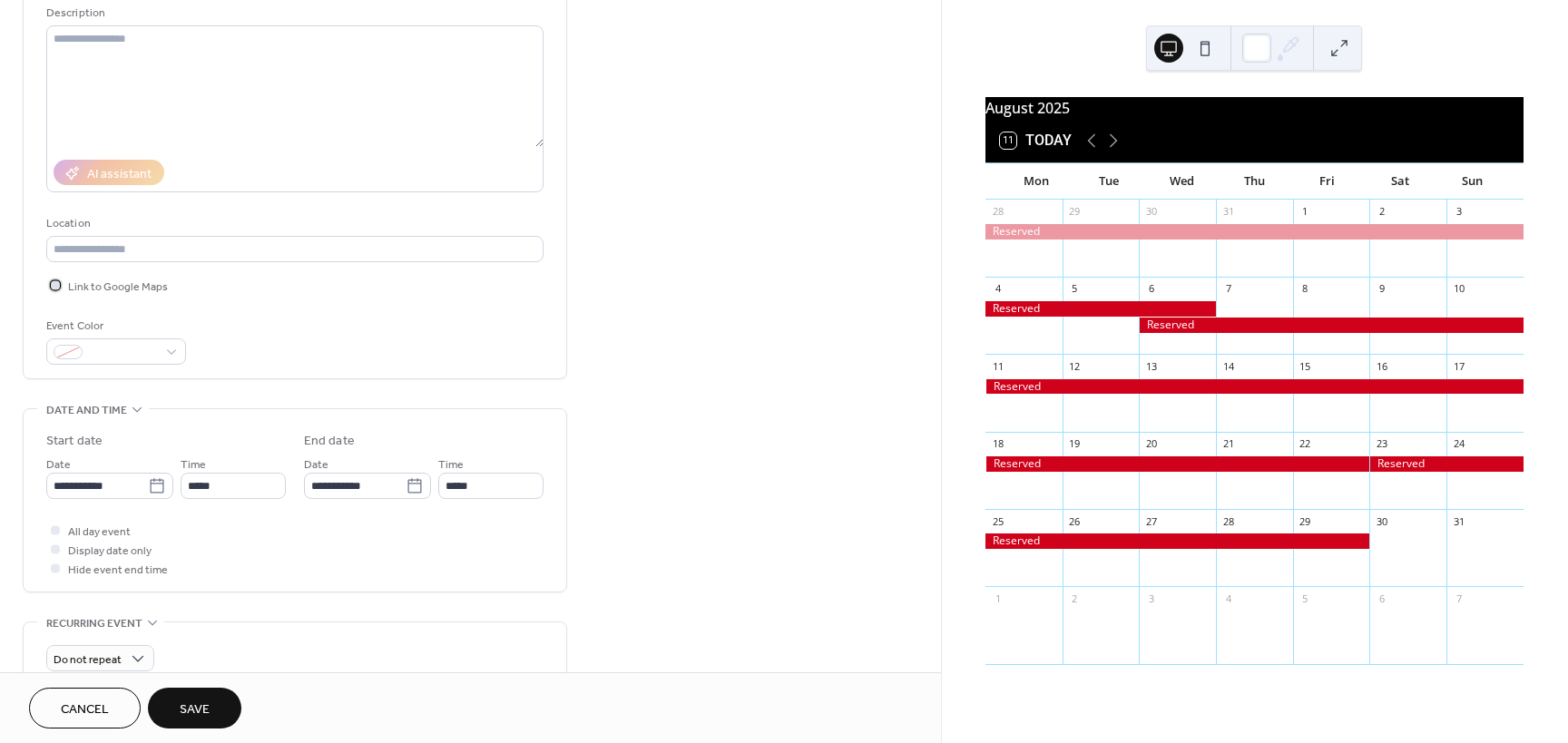 click on "Link to Google Maps" at bounding box center (118, 287) 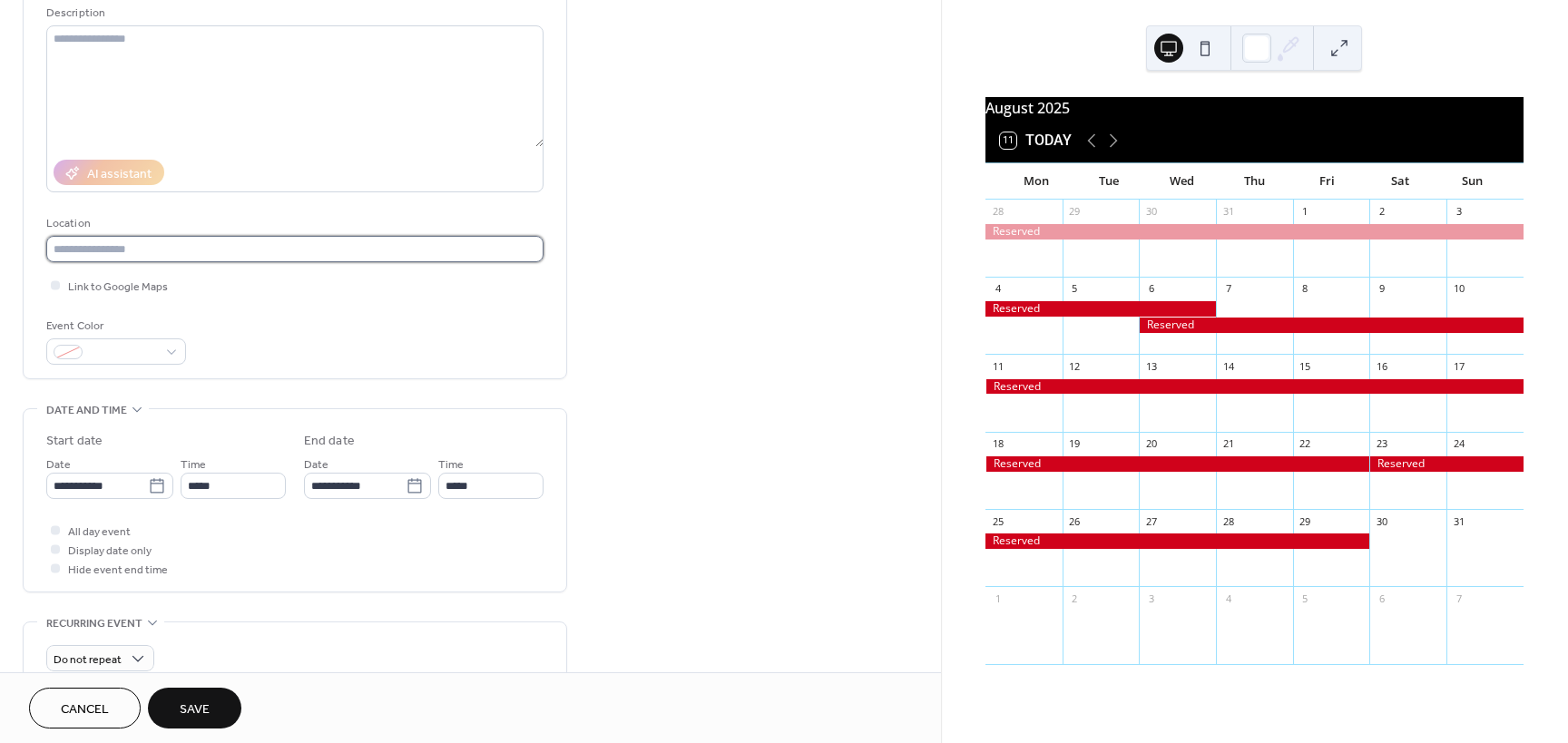 click at bounding box center (295, 249) 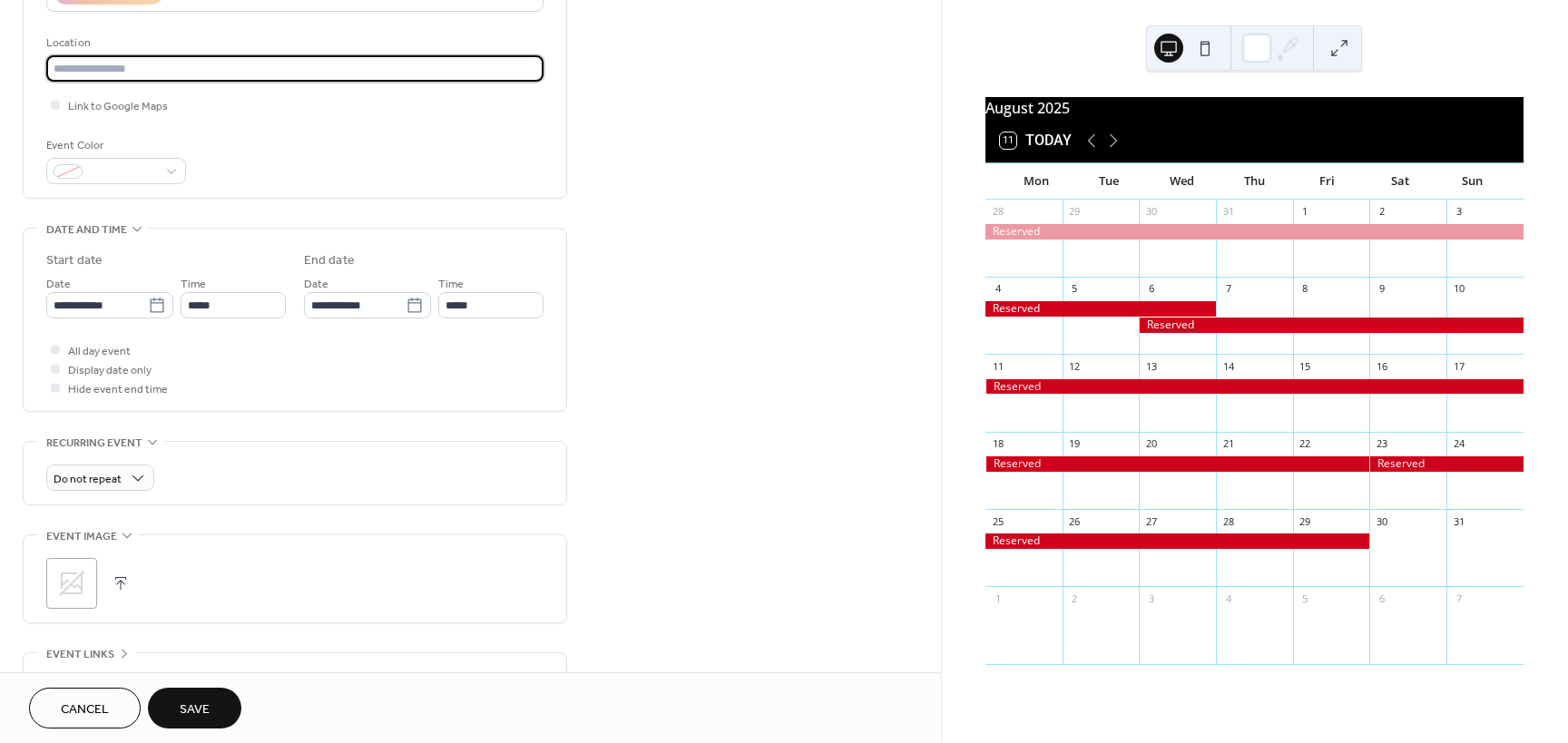 scroll, scrollTop: 363, scrollLeft: 0, axis: vertical 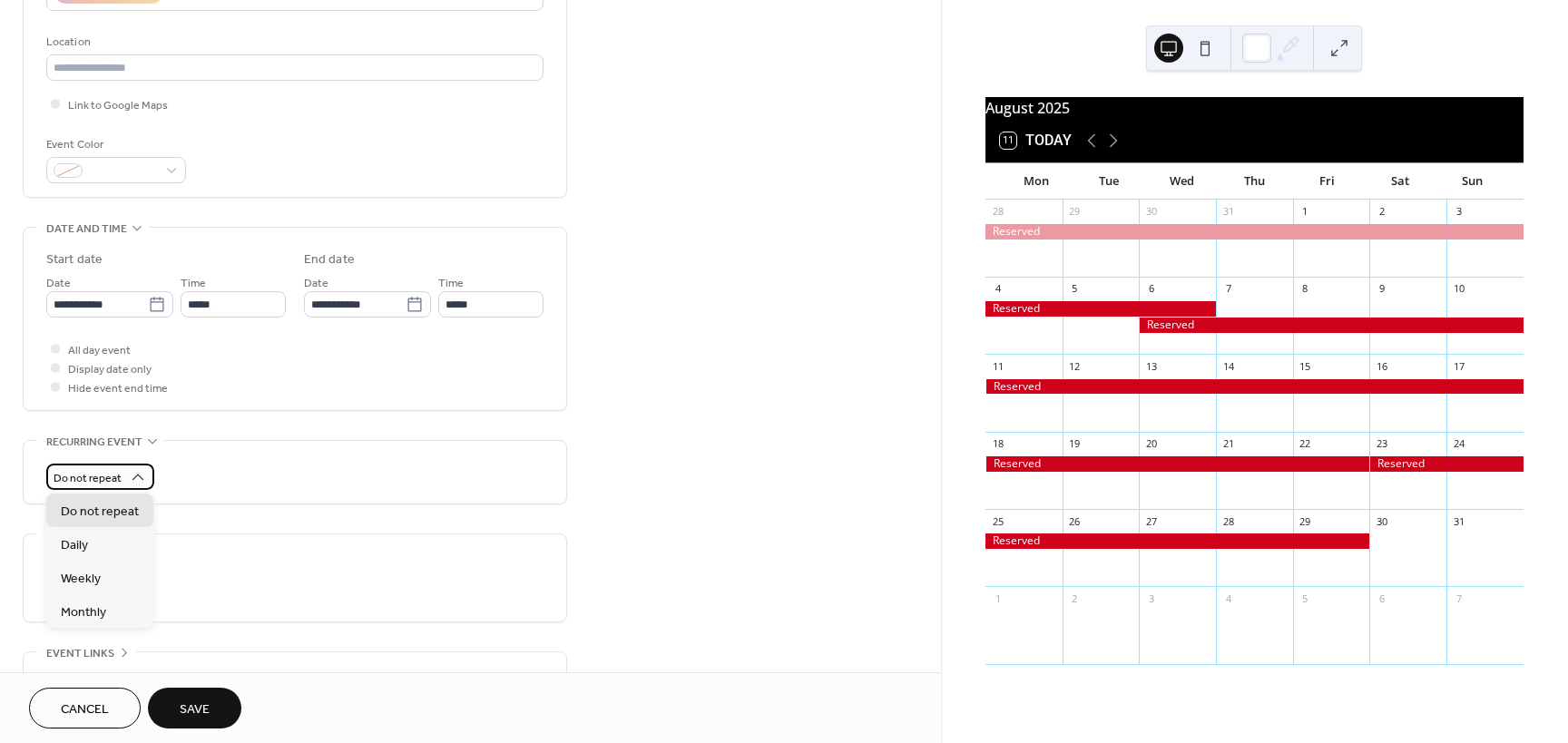 click 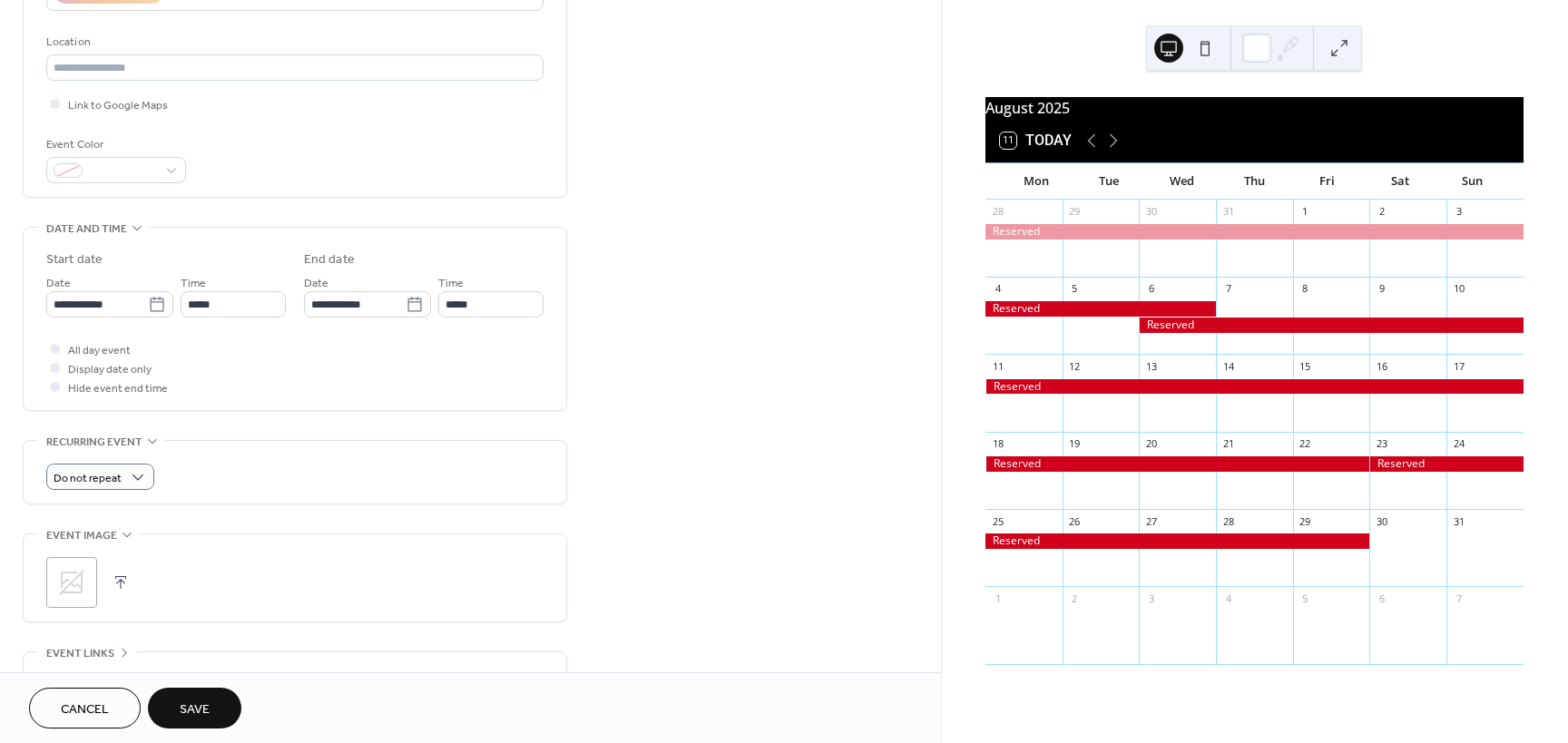 click on "Do not repeat" at bounding box center (295, 476) 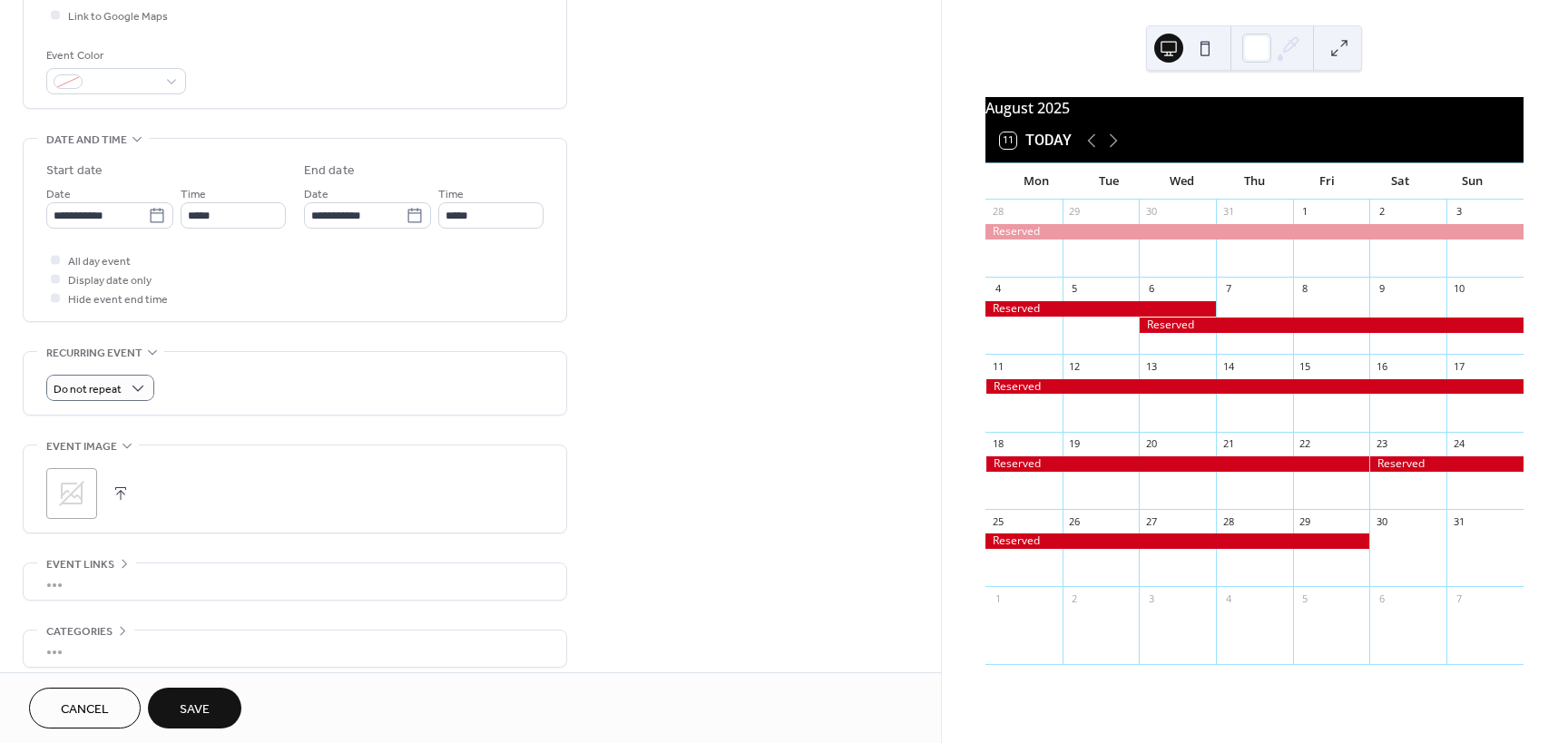scroll, scrollTop: 454, scrollLeft: 0, axis: vertical 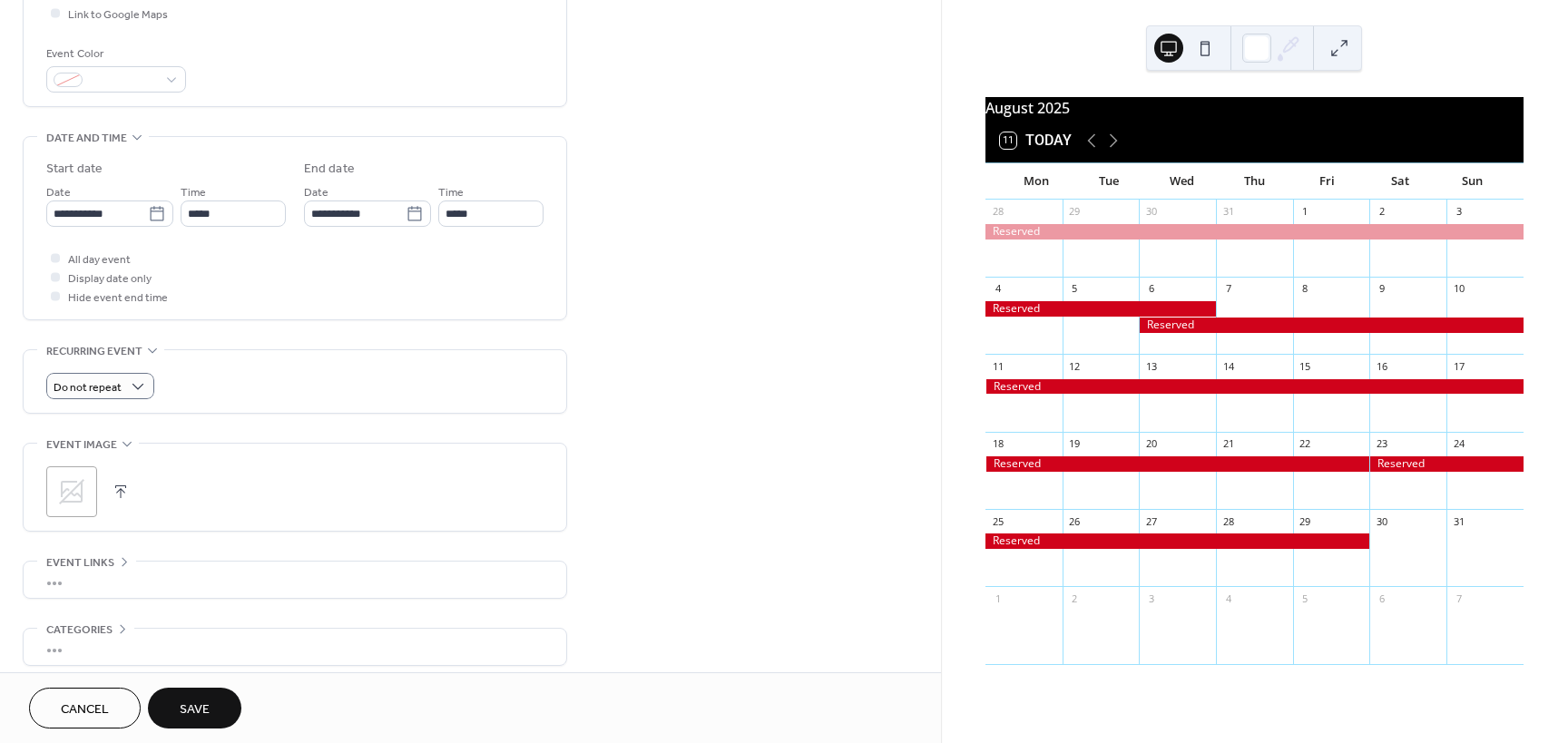 click on "•••" at bounding box center [295, 580] 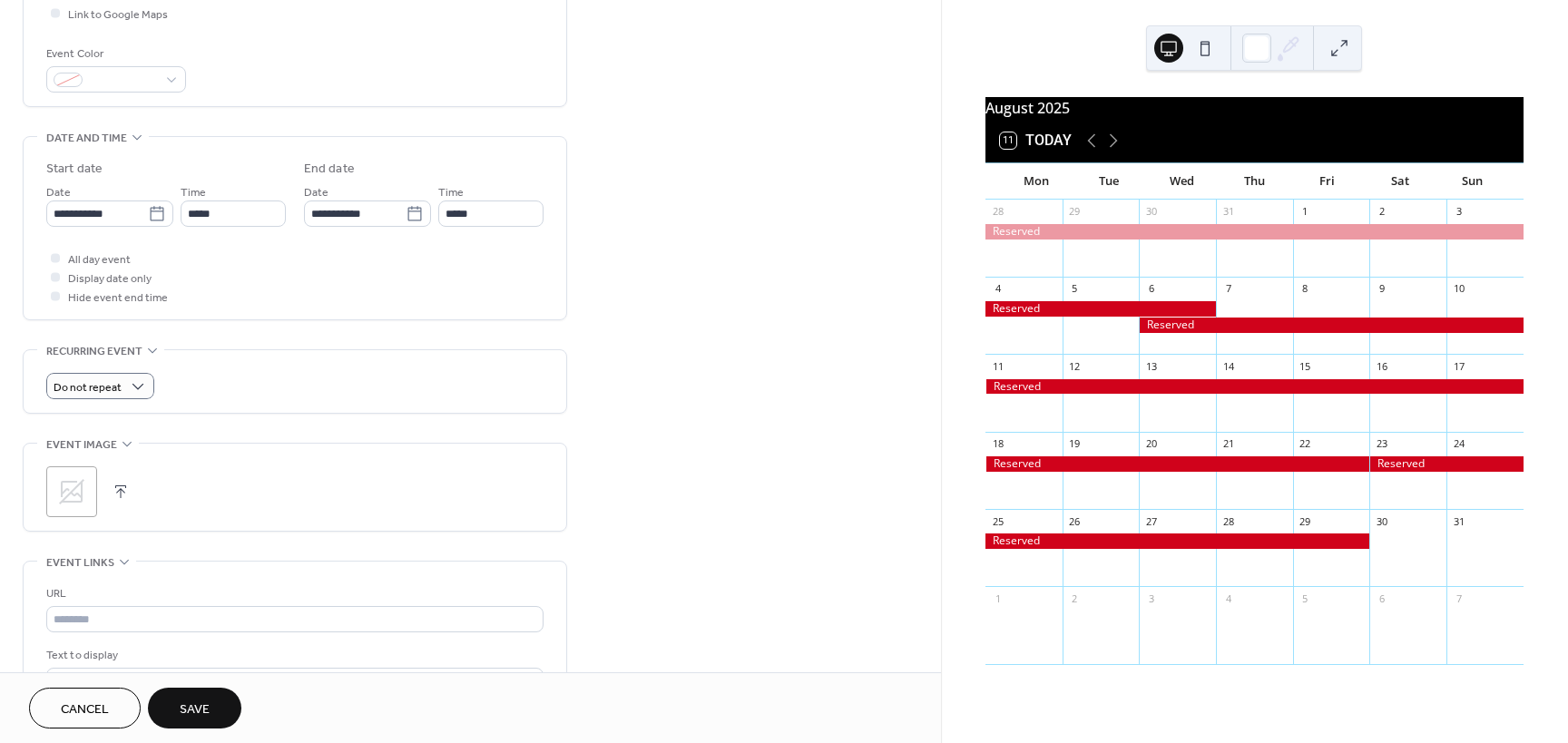 click on "Event Links" at bounding box center [80, 562] 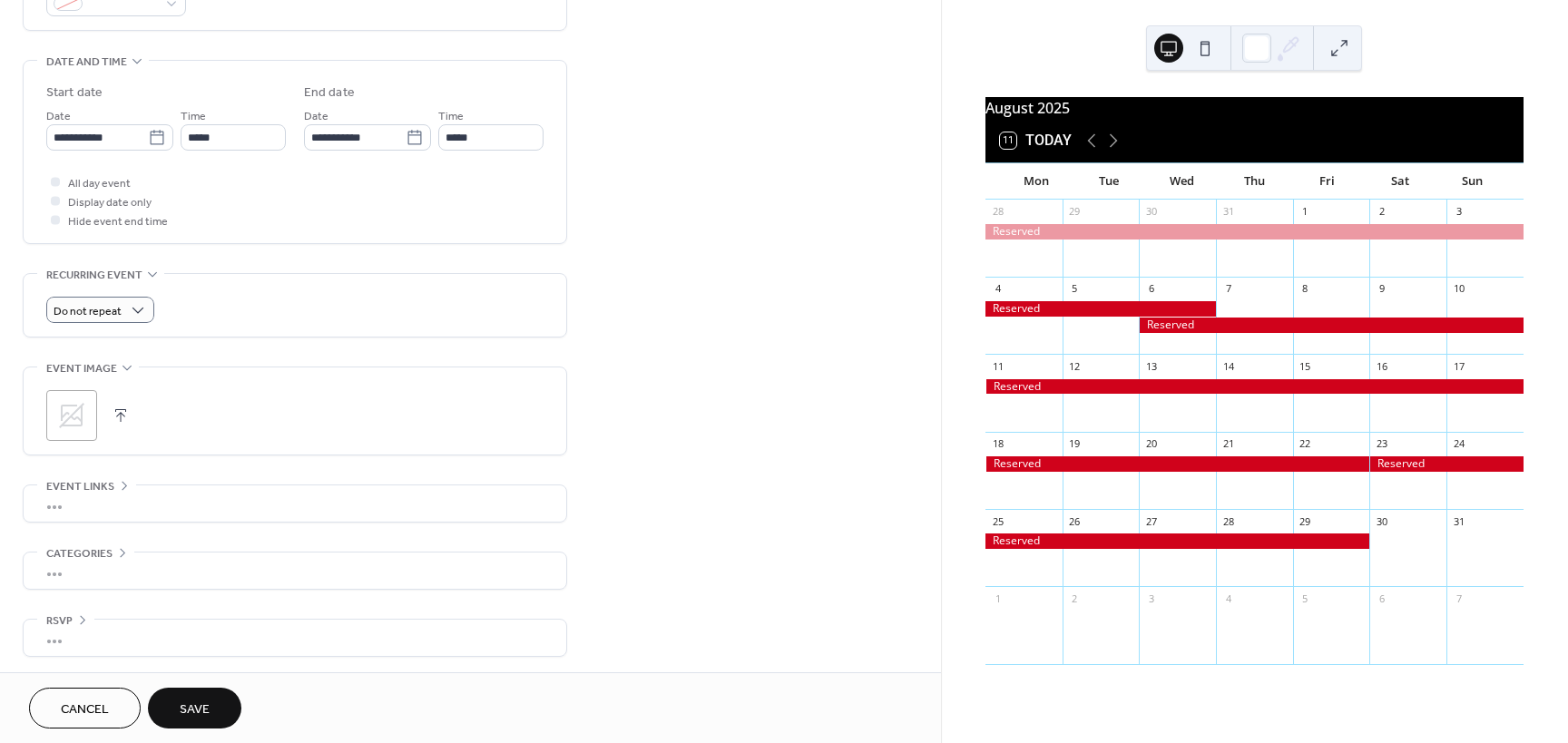 scroll, scrollTop: 533, scrollLeft: 0, axis: vertical 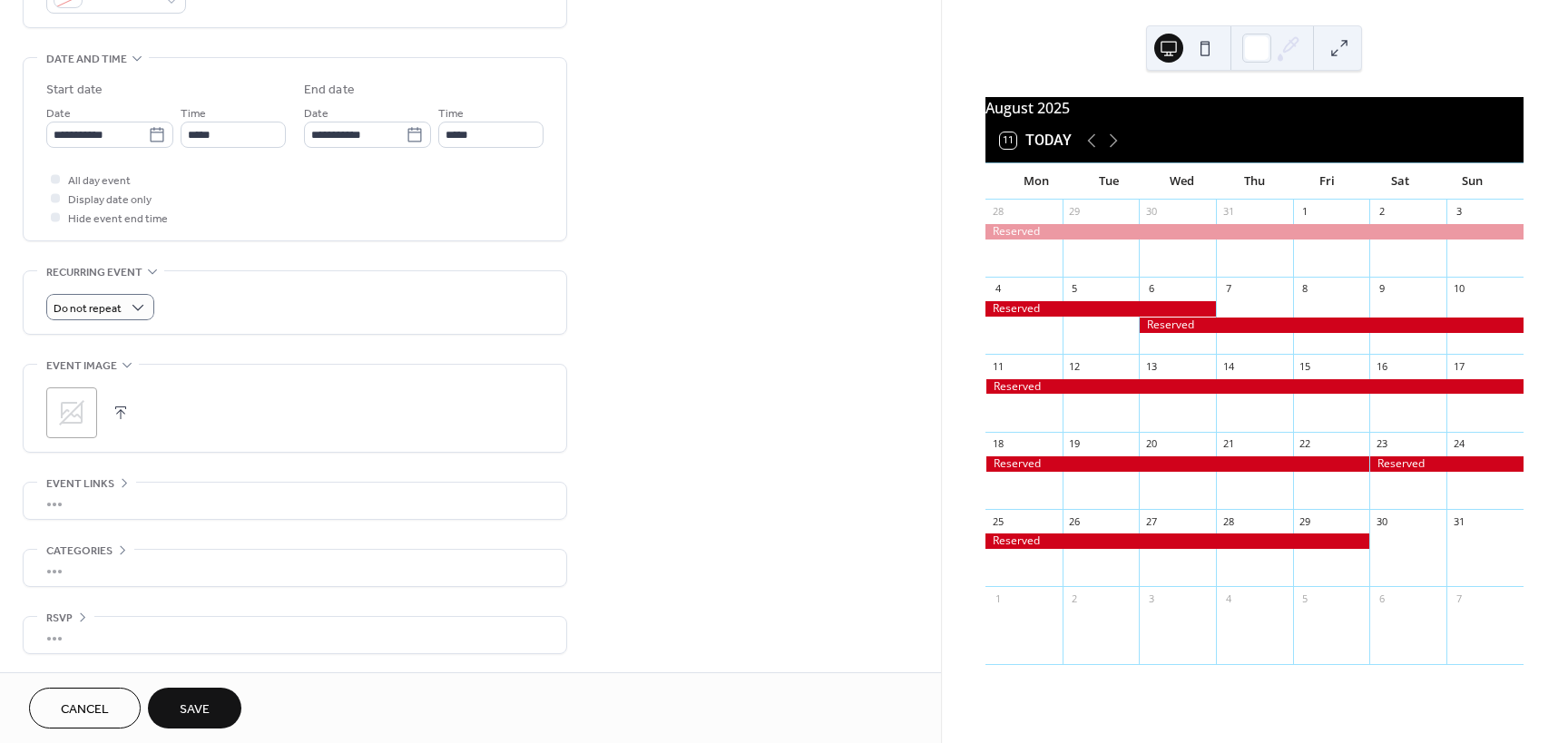 click on "Cancel" at bounding box center [84, 708] 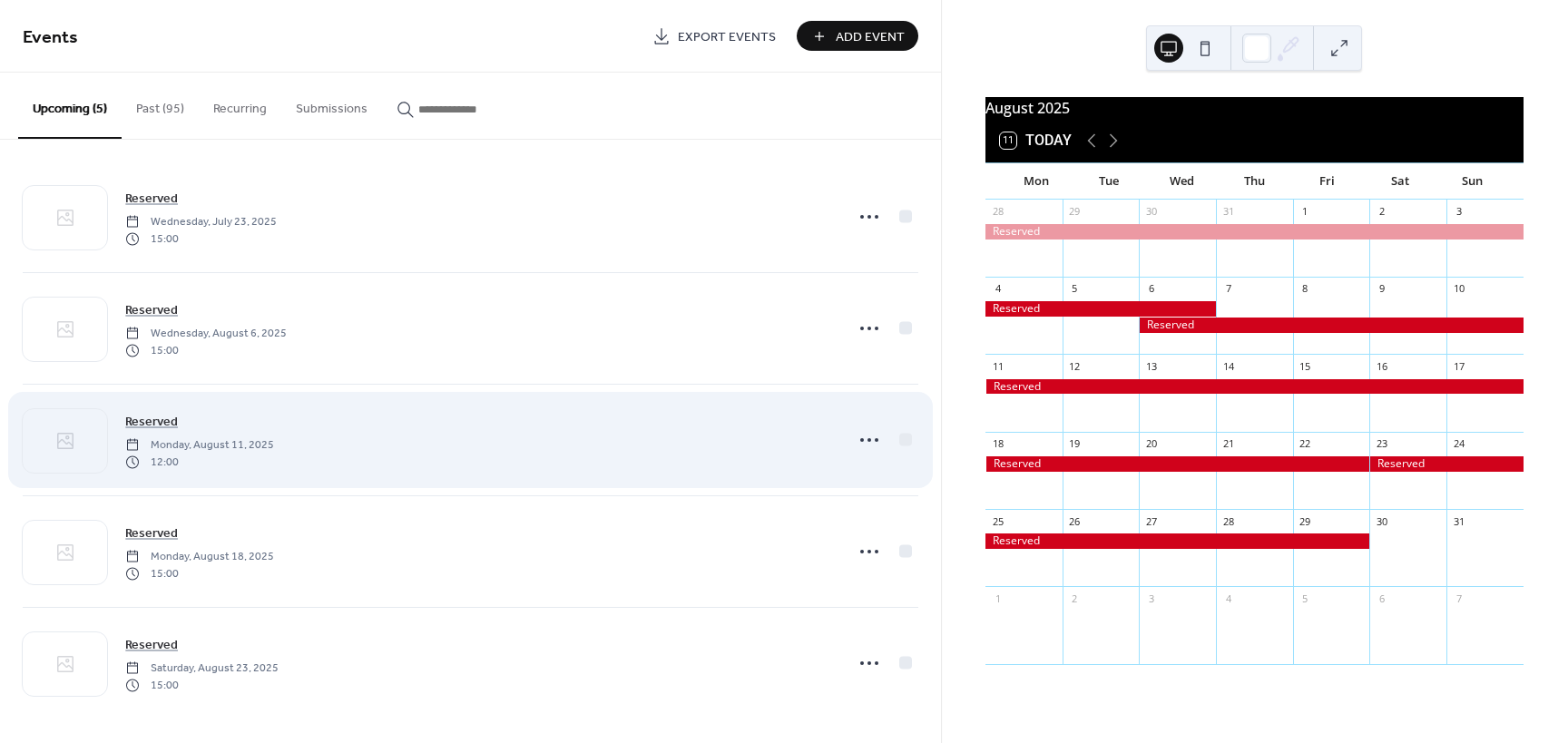 scroll, scrollTop: 8, scrollLeft: 0, axis: vertical 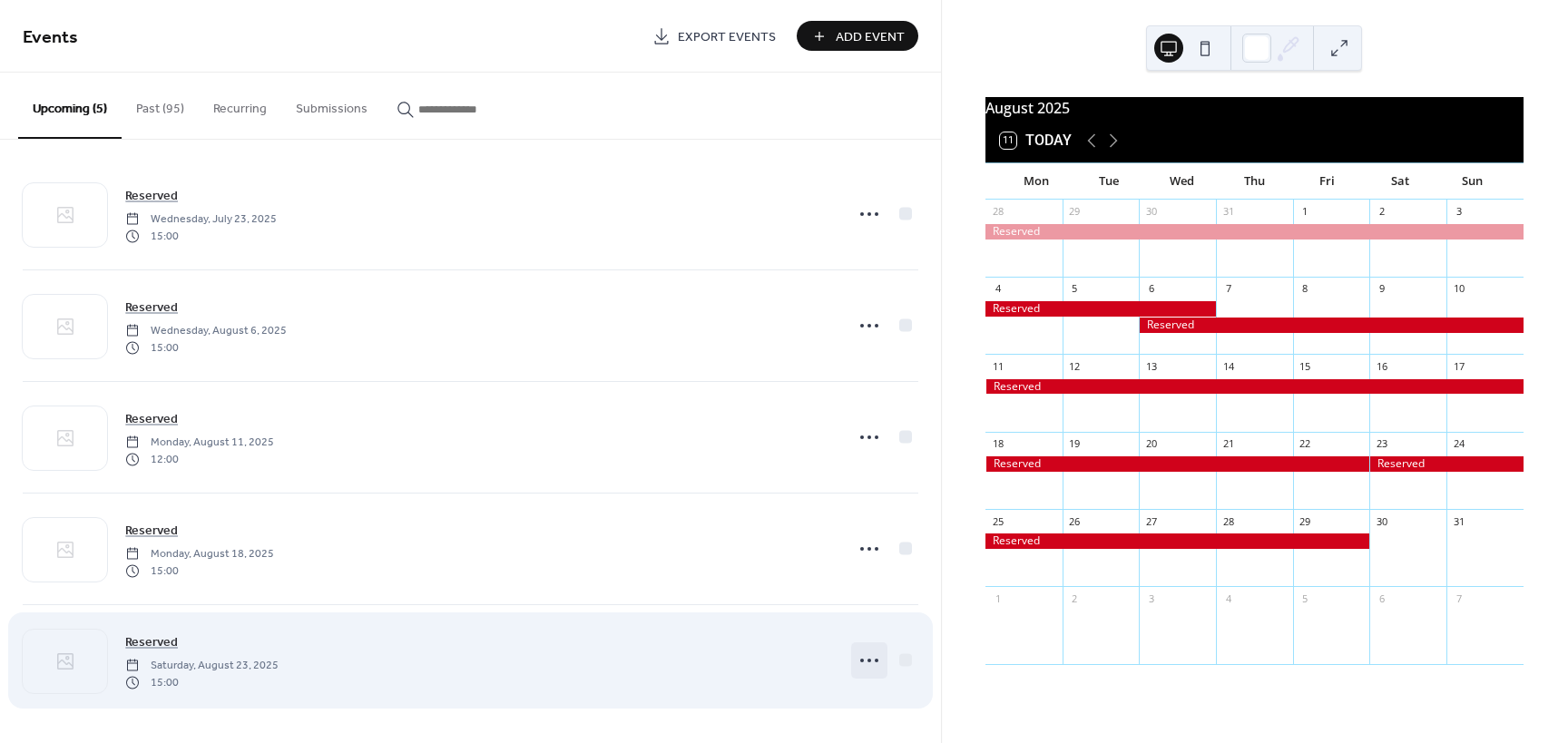 click 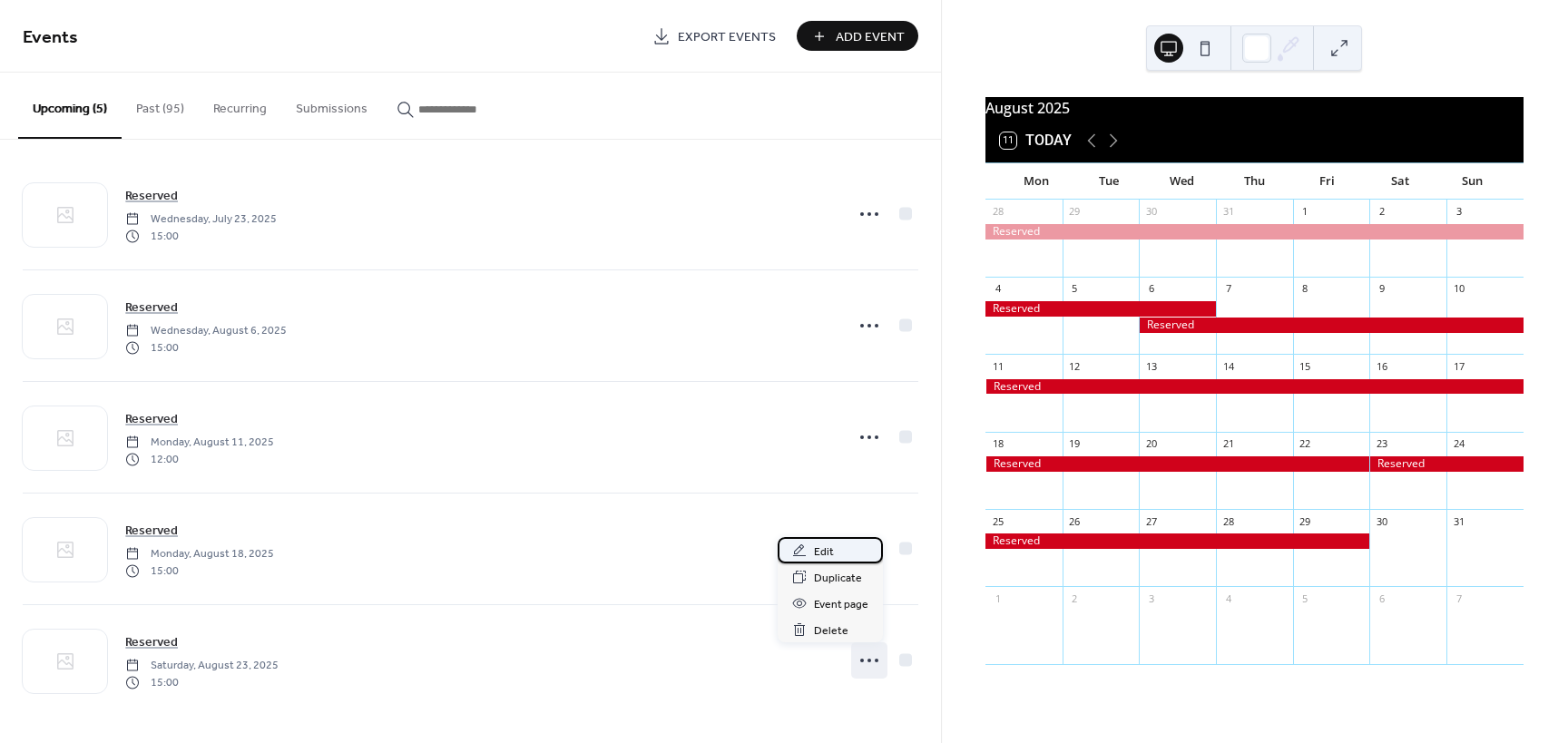 click on "Edit" at bounding box center [830, 550] 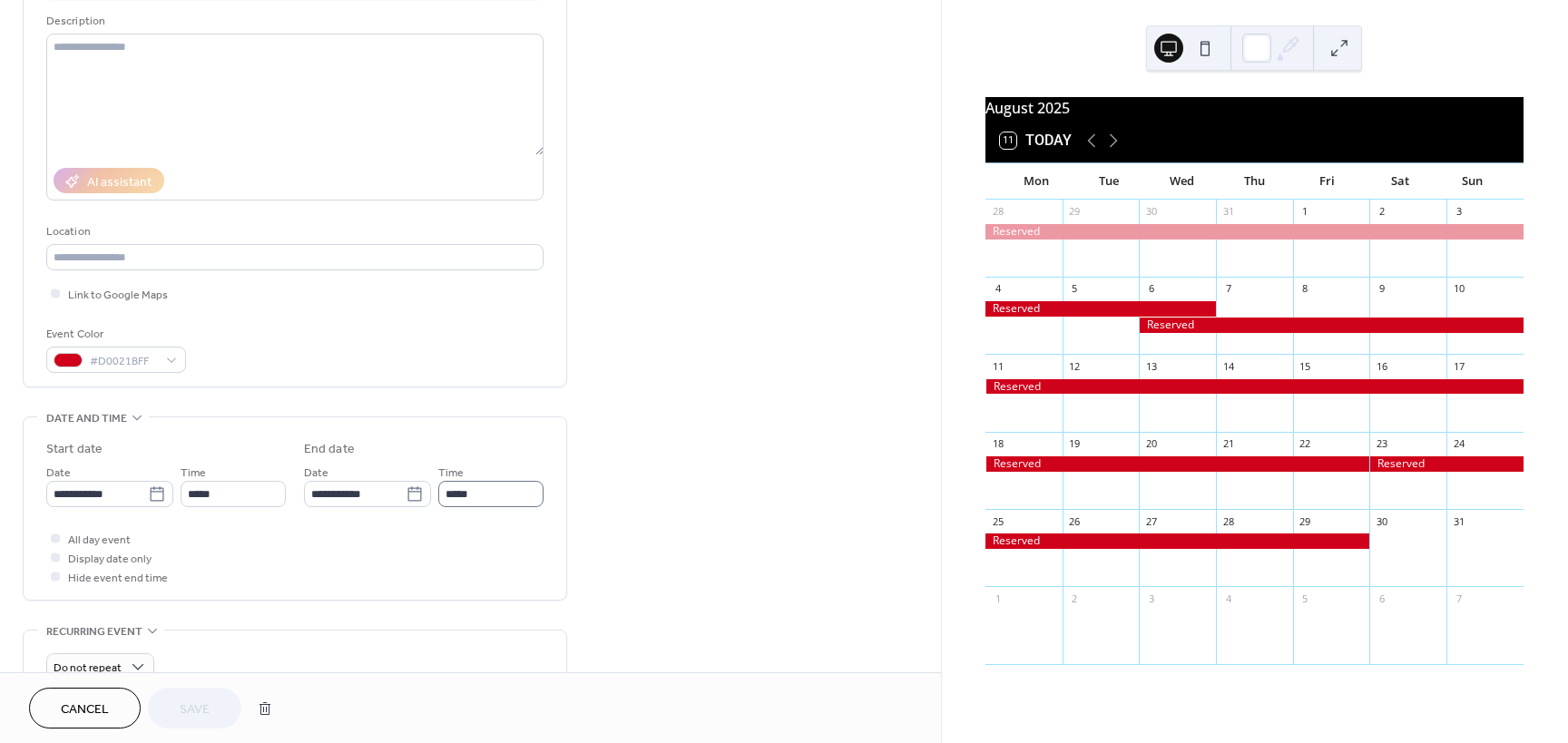 scroll, scrollTop: 181, scrollLeft: 0, axis: vertical 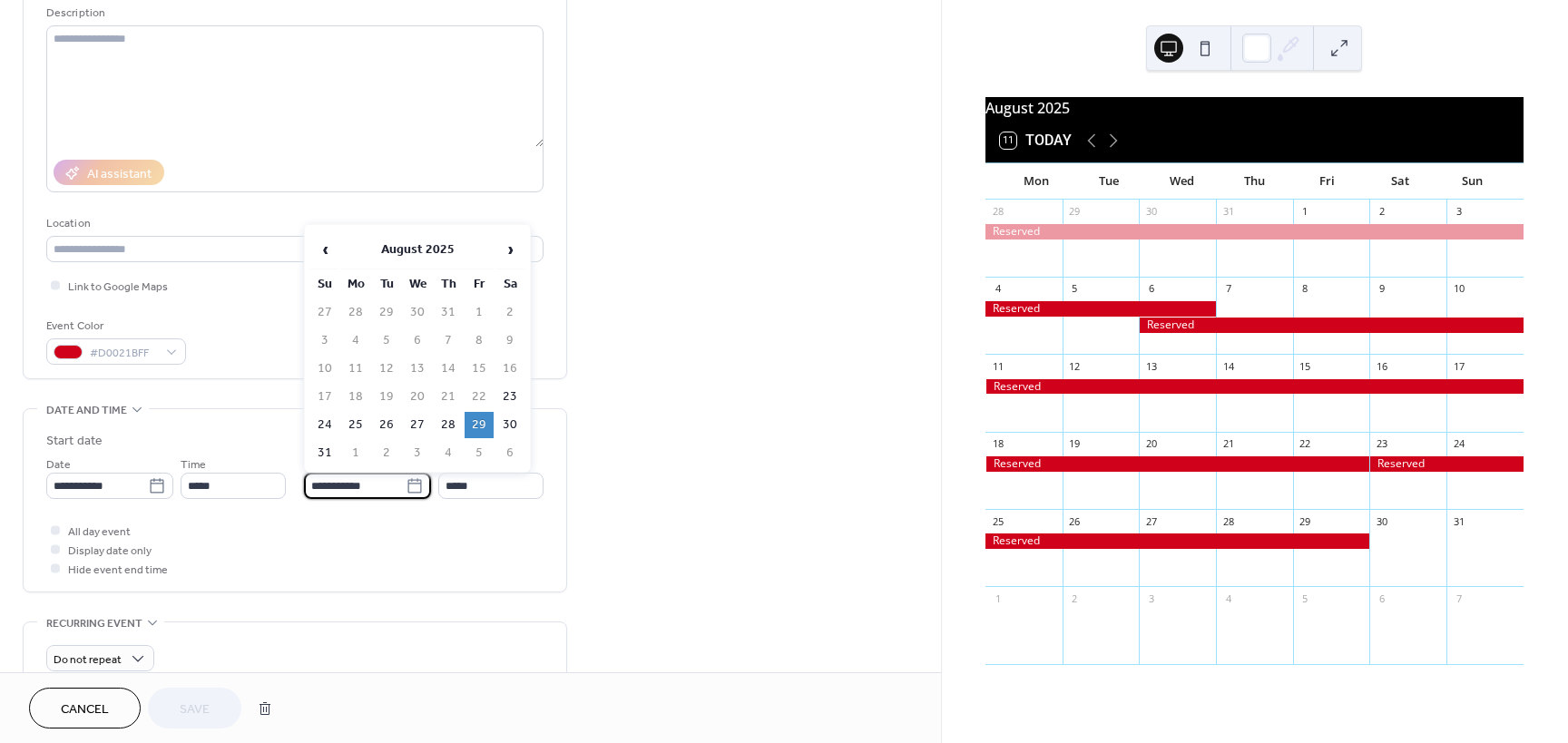 click on "**********" at bounding box center [355, 485] 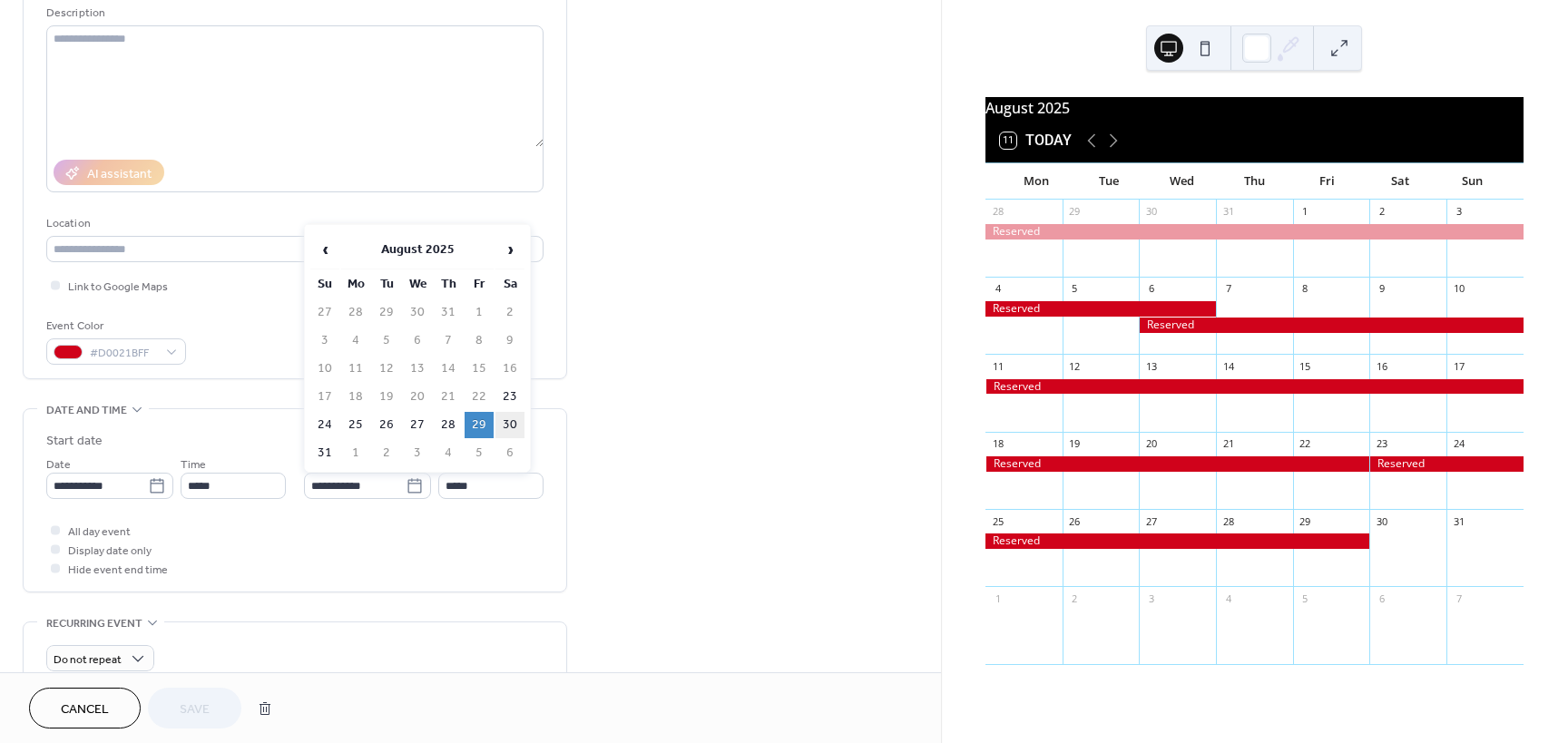 click on "30" at bounding box center [510, 425] 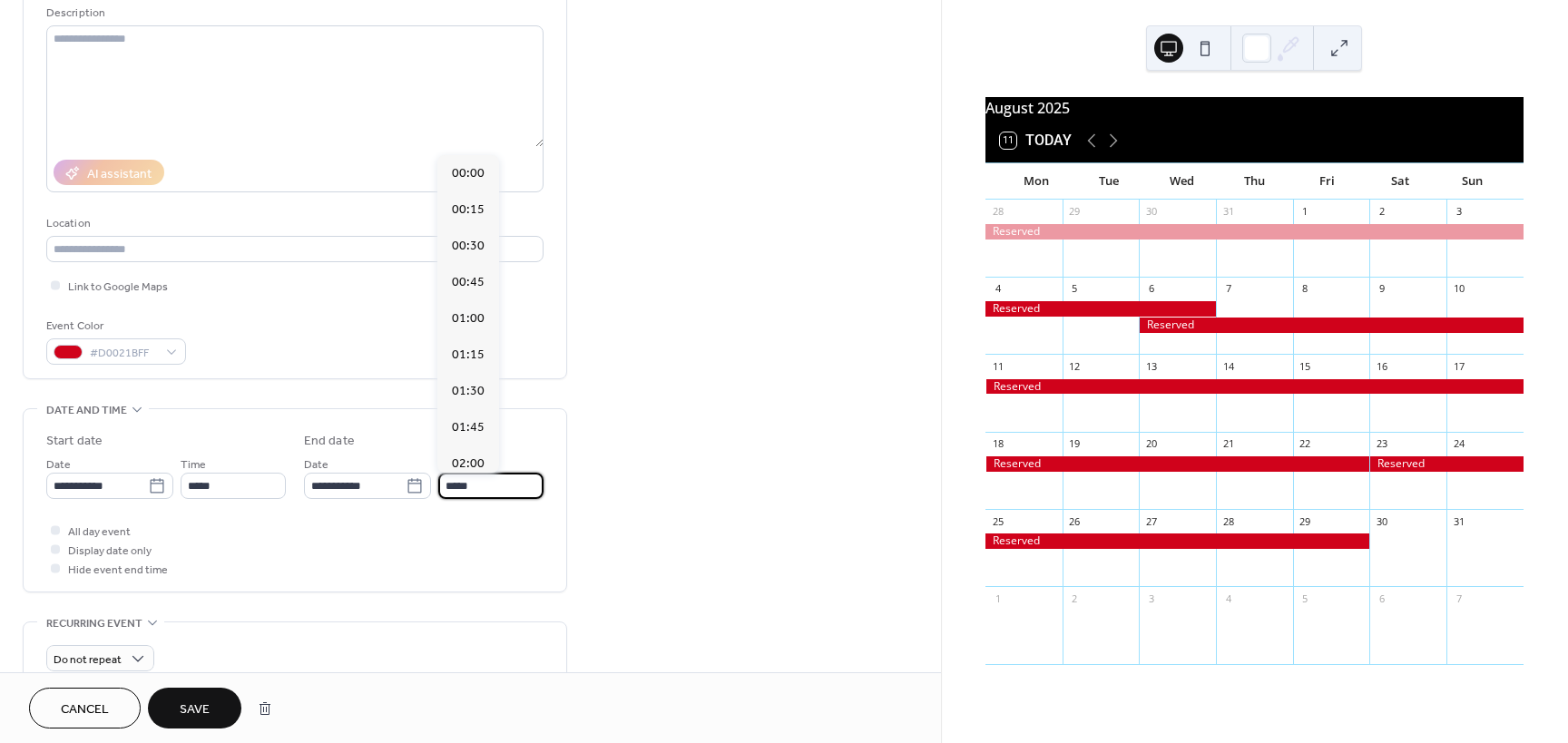 click on "*****" at bounding box center [491, 485] 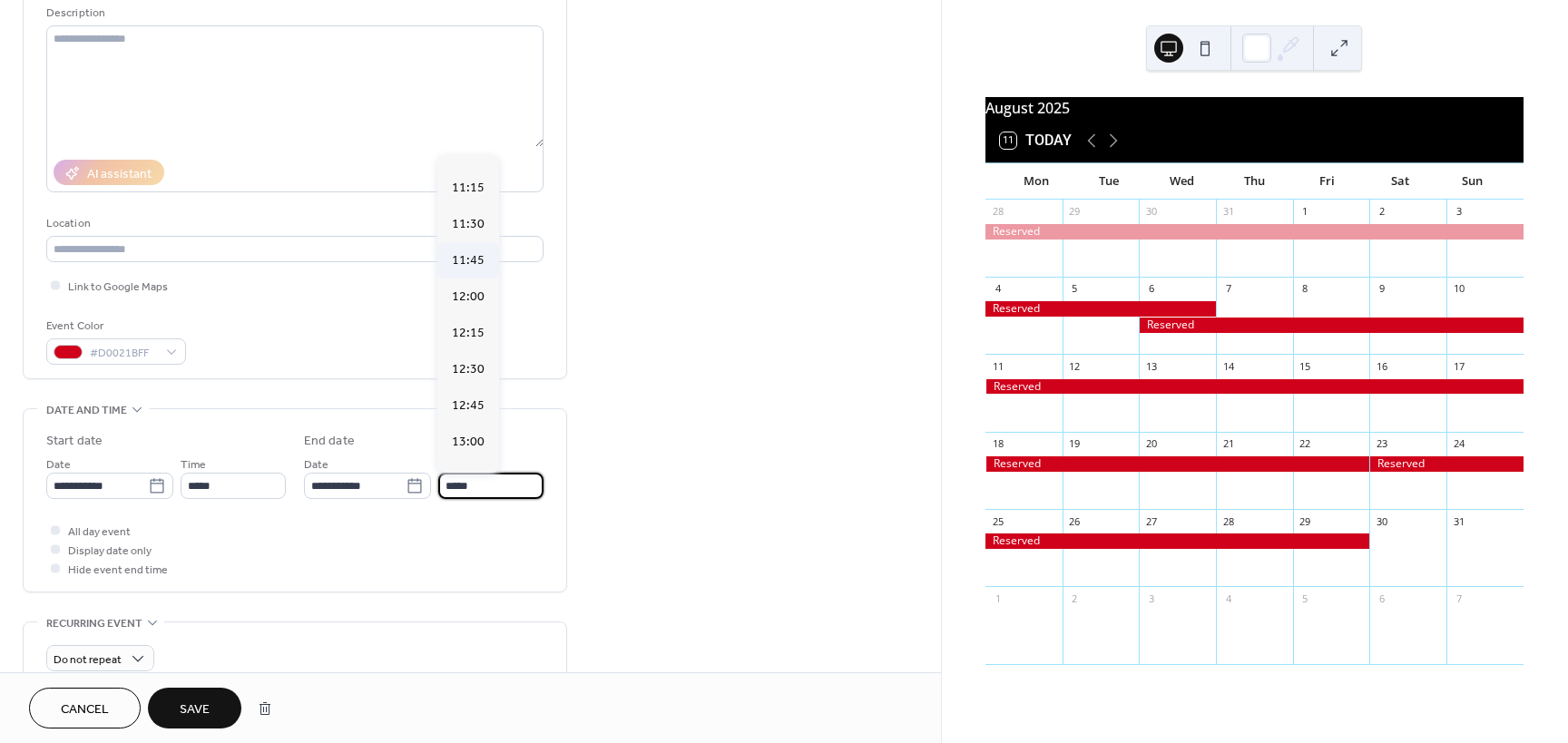 scroll, scrollTop: 1564, scrollLeft: 0, axis: vertical 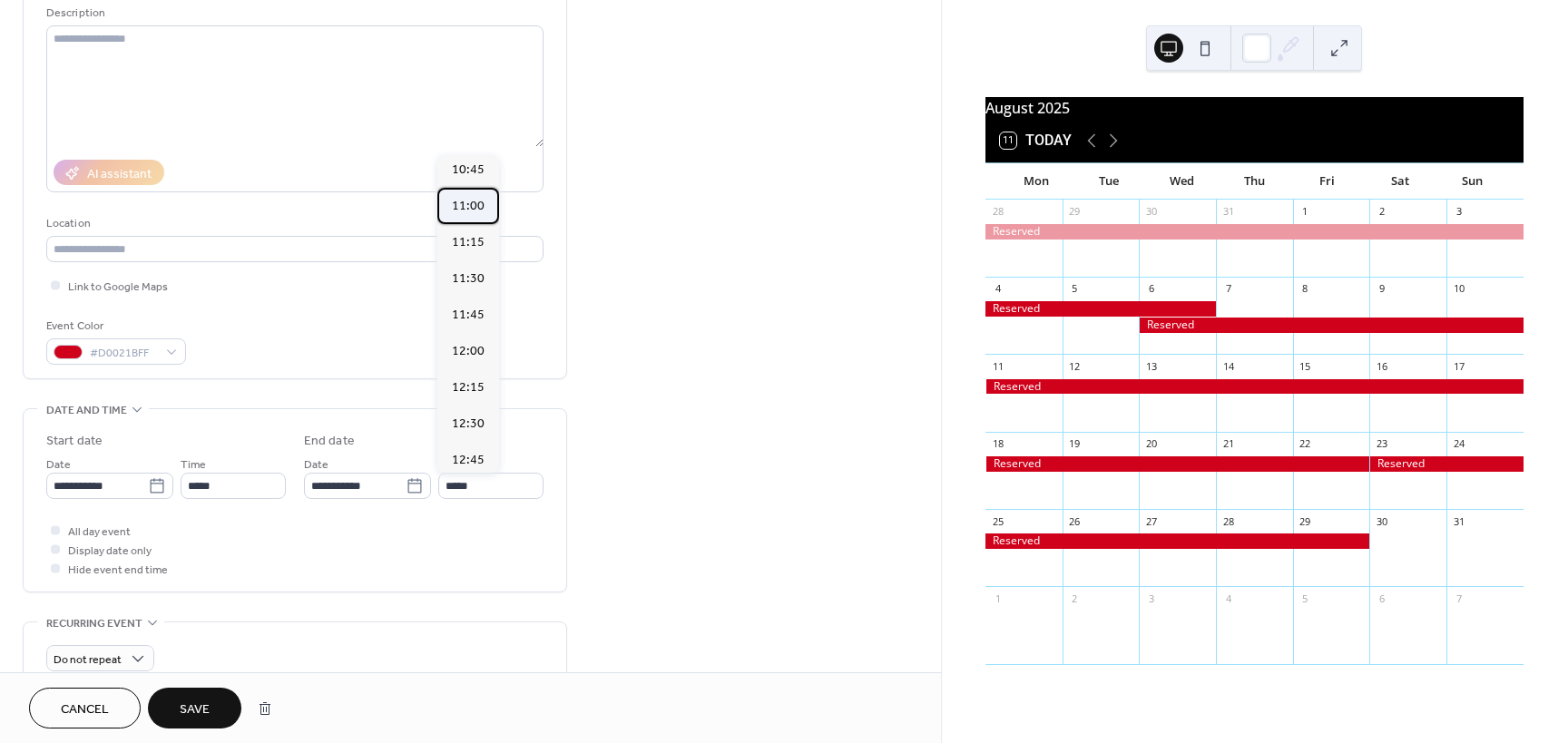 click on "11:00" at bounding box center [468, 206] 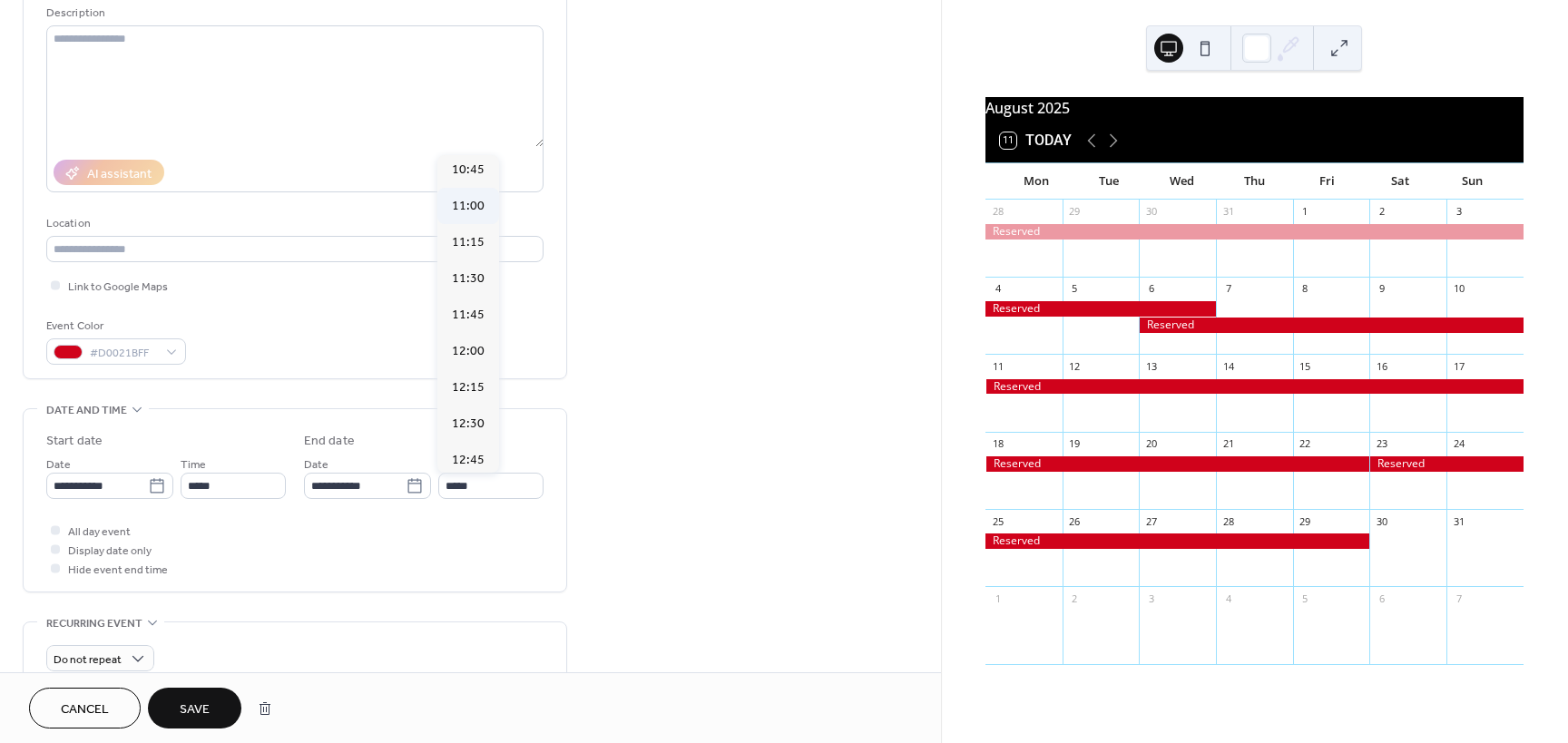 type on "*****" 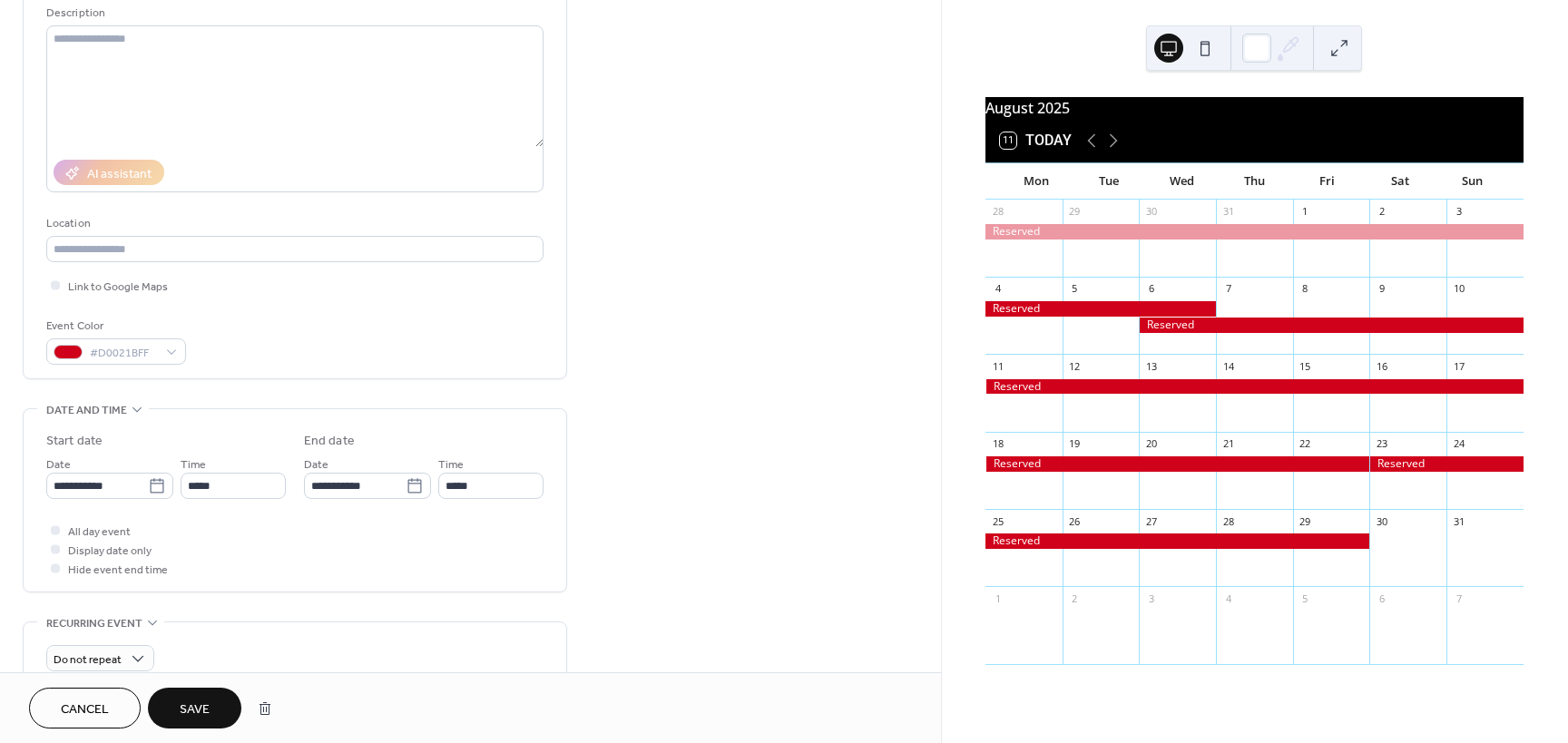 click on "Save" at bounding box center (194, 709) 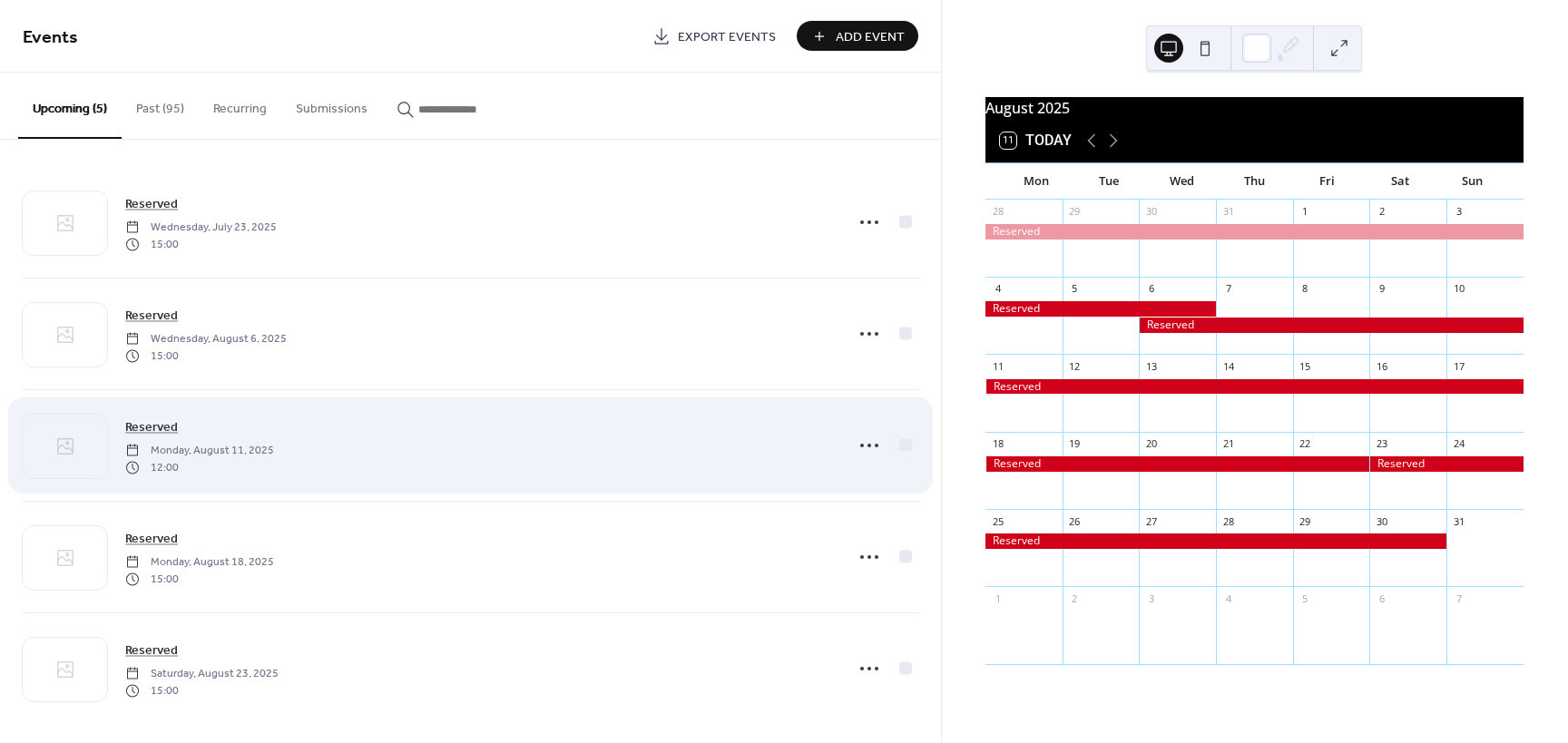 click on "Reserved [DAY], [MONTH] [DAY], [YEAR] [HOUR]:[MINUTE]" at bounding box center (470, 445) 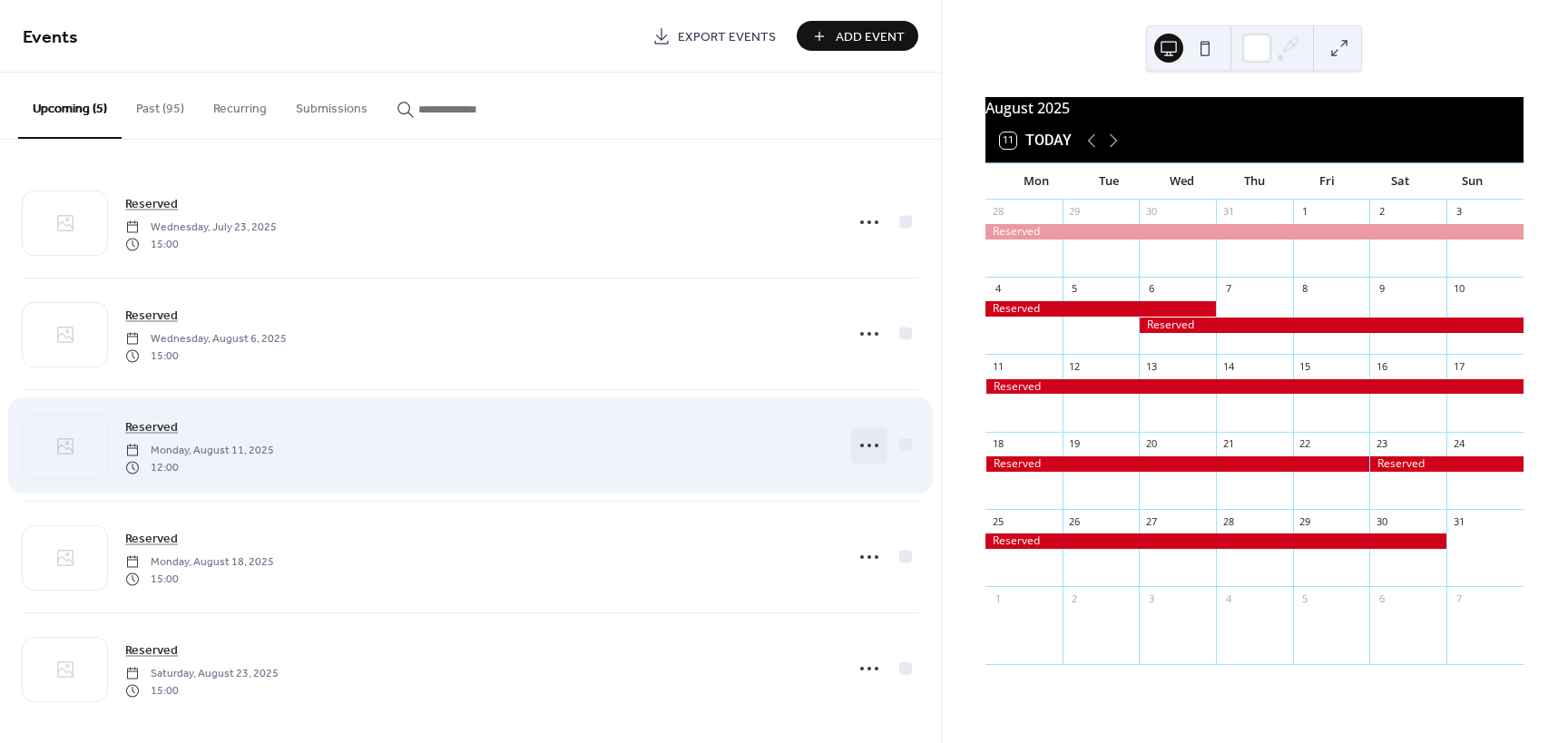 click 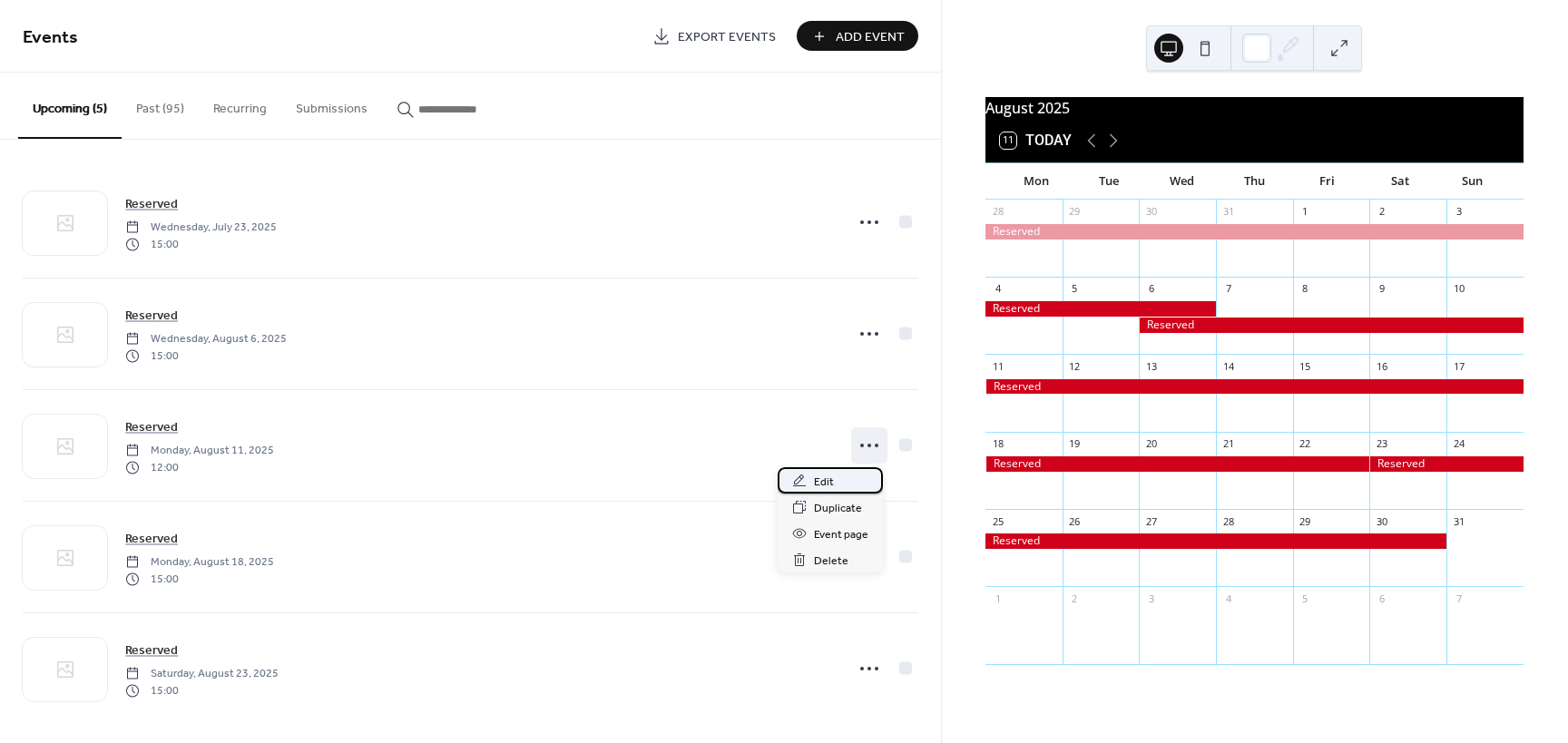 click on "Edit" at bounding box center [830, 480] 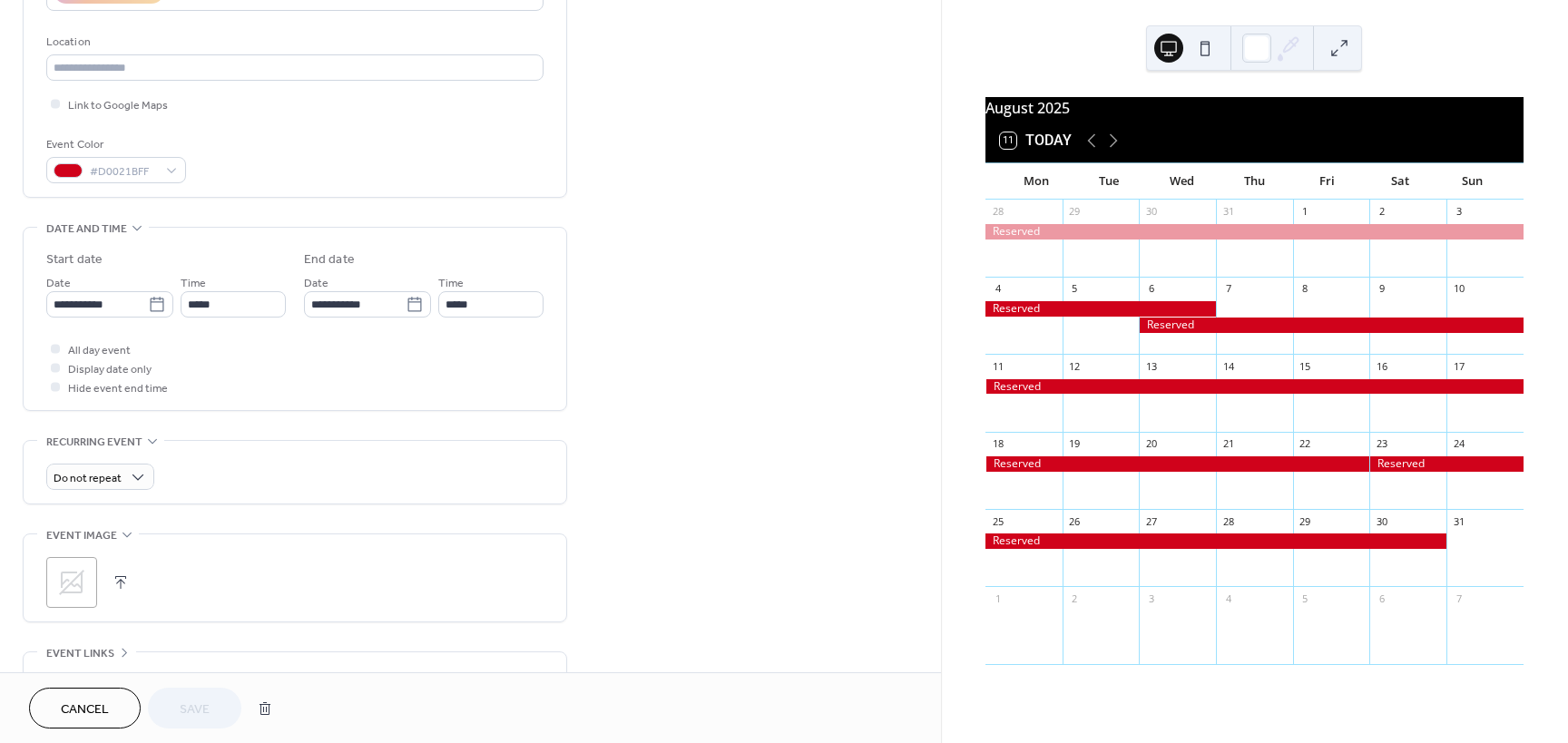 scroll, scrollTop: 533, scrollLeft: 0, axis: vertical 